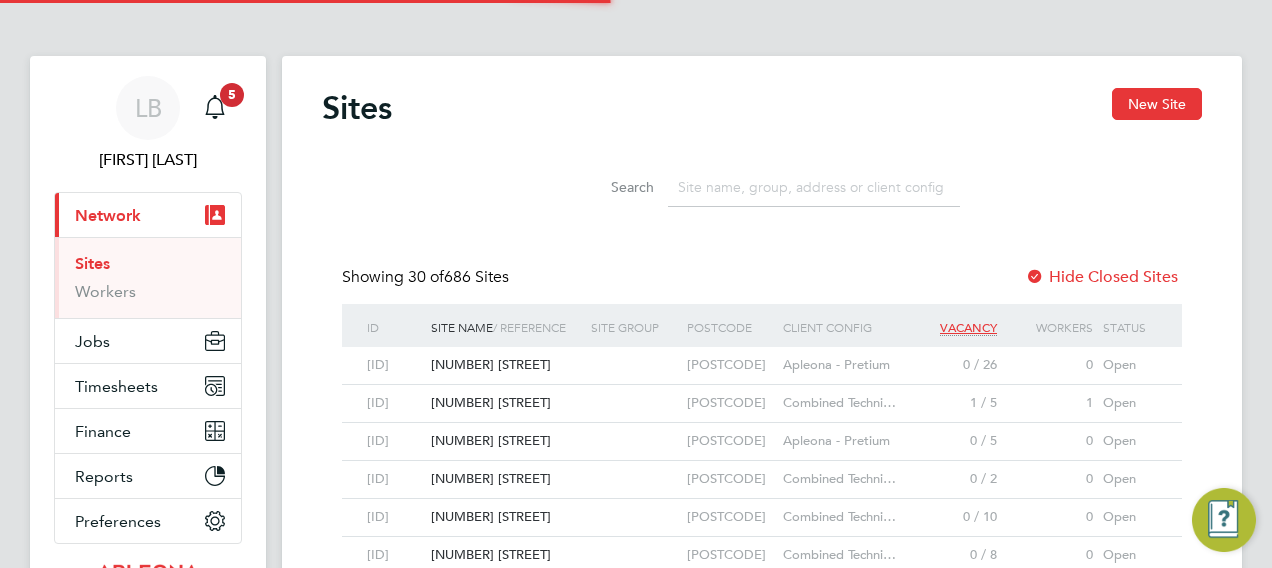 scroll, scrollTop: 0, scrollLeft: 0, axis: both 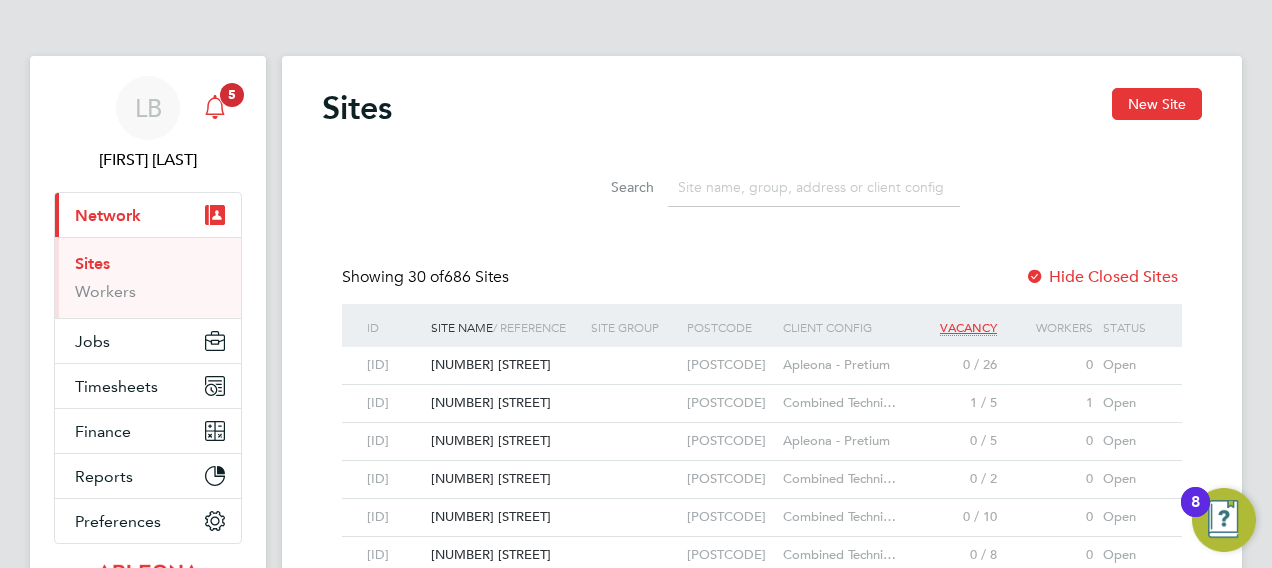 click 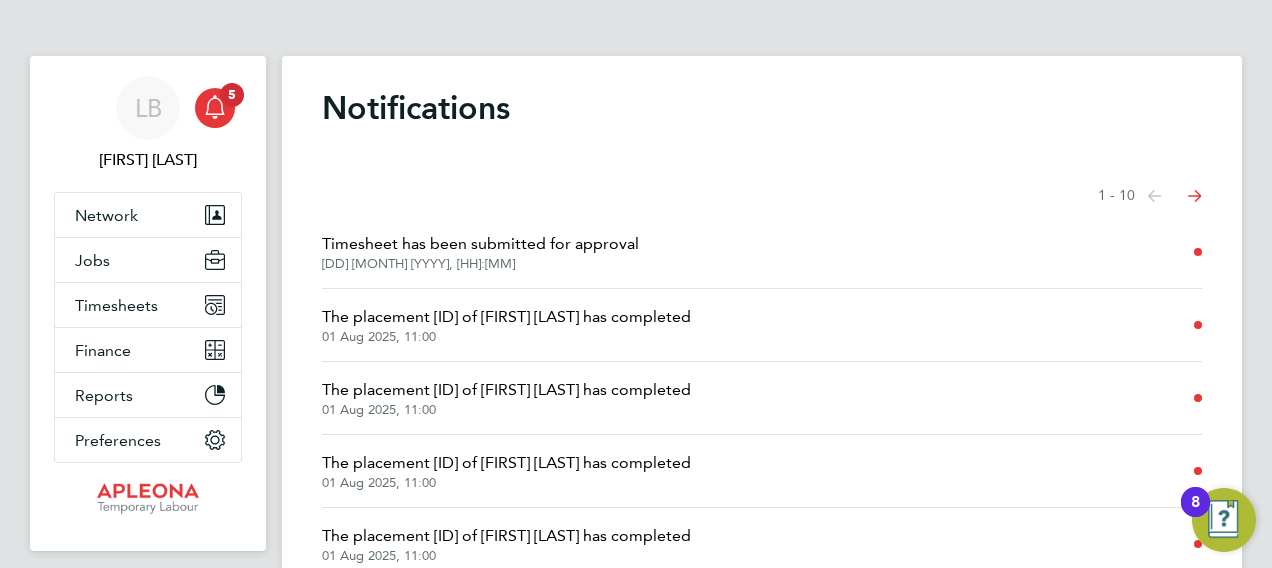 click on "01 Aug 2025, 11:00" 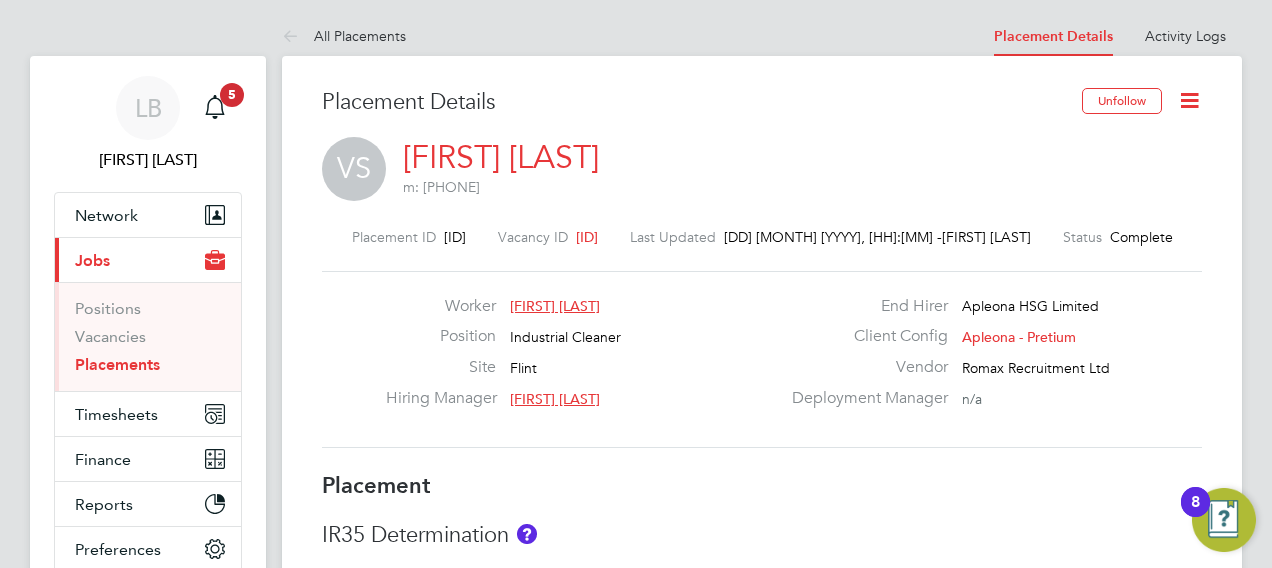 click 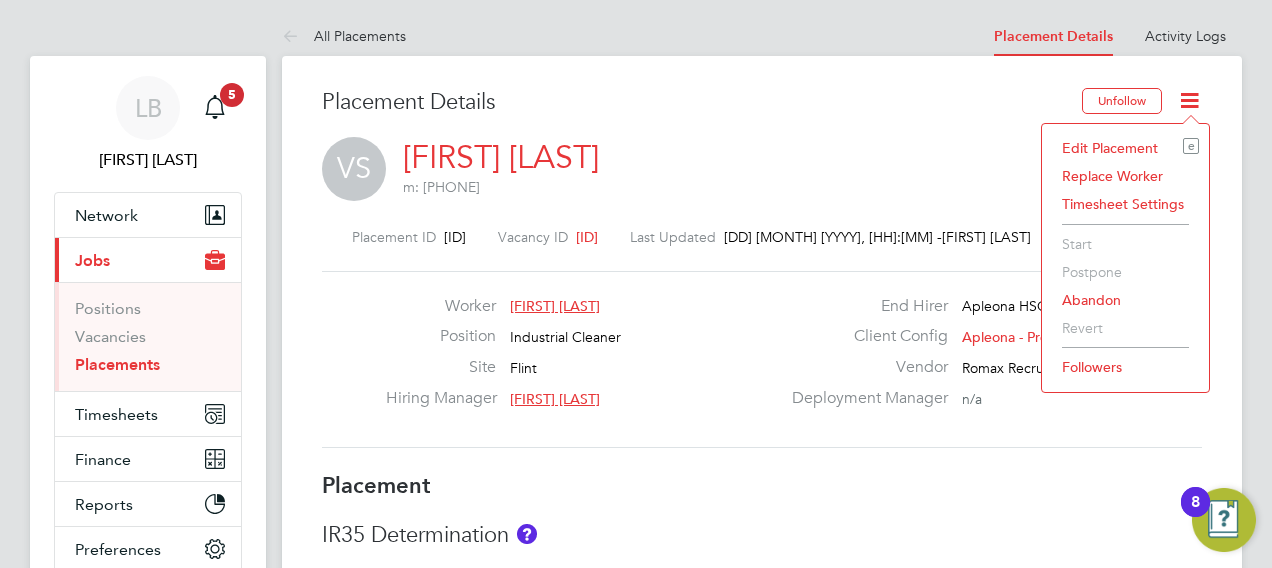 click on "[FIRST] [LAST] m: [PHONE] Placement ID [ID] Vacancy ID [ID] Last Updated [DD] [MONTH] [YYYY], [HH]:[MM] - [FIRST] [LAST] Status Complete Worker [FIRST] [LAST] Position Industrial Cleaner Site [CITY] Hiring Manager [FIRST] [LAST] End Hirer" at bounding box center [636, 1025] 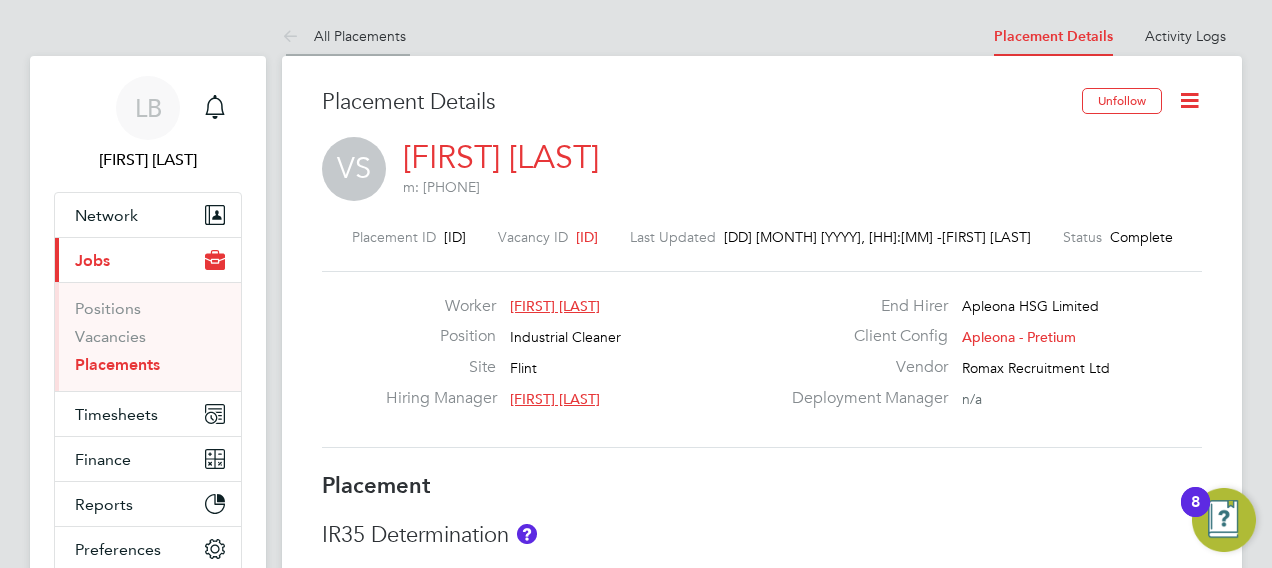 click on "All Placements" at bounding box center [344, 36] 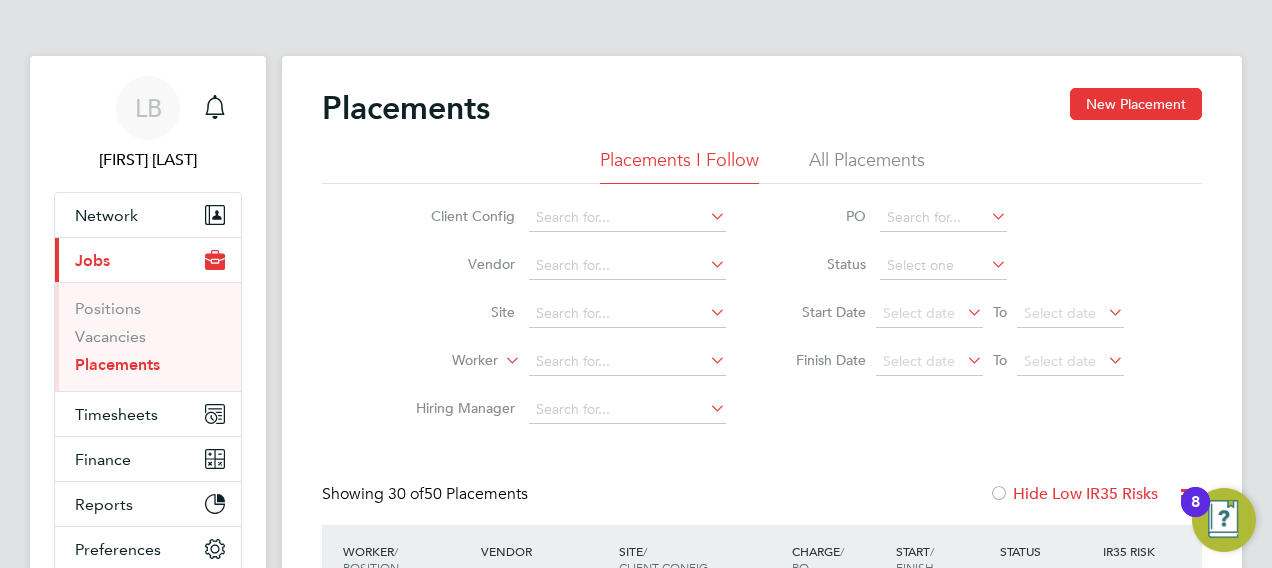 click on "Site" 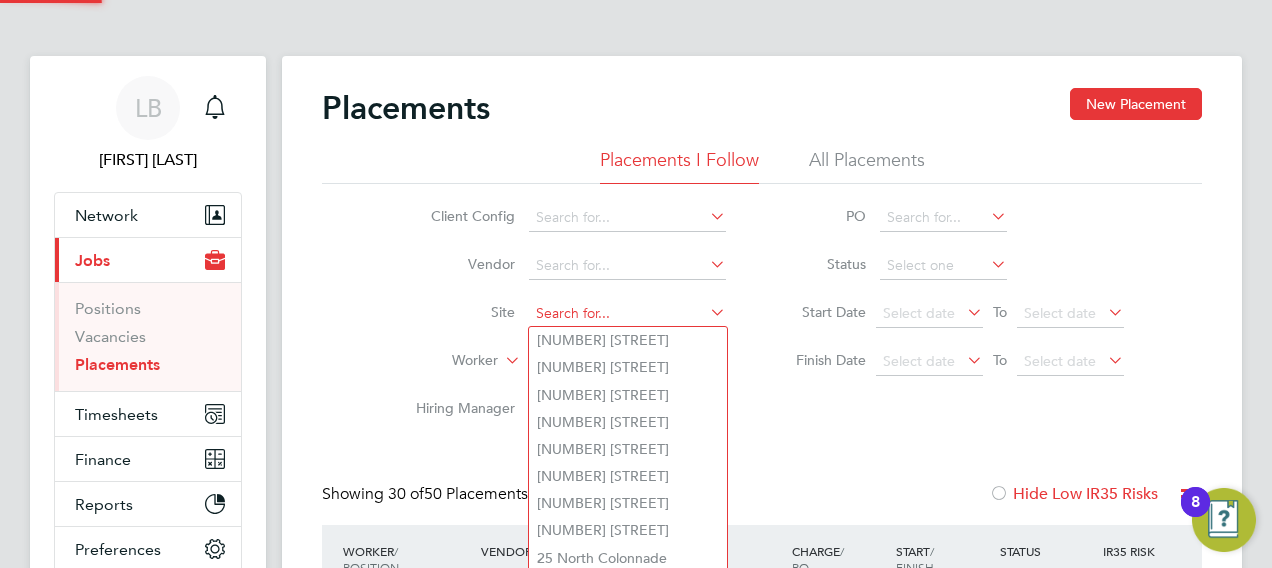 click 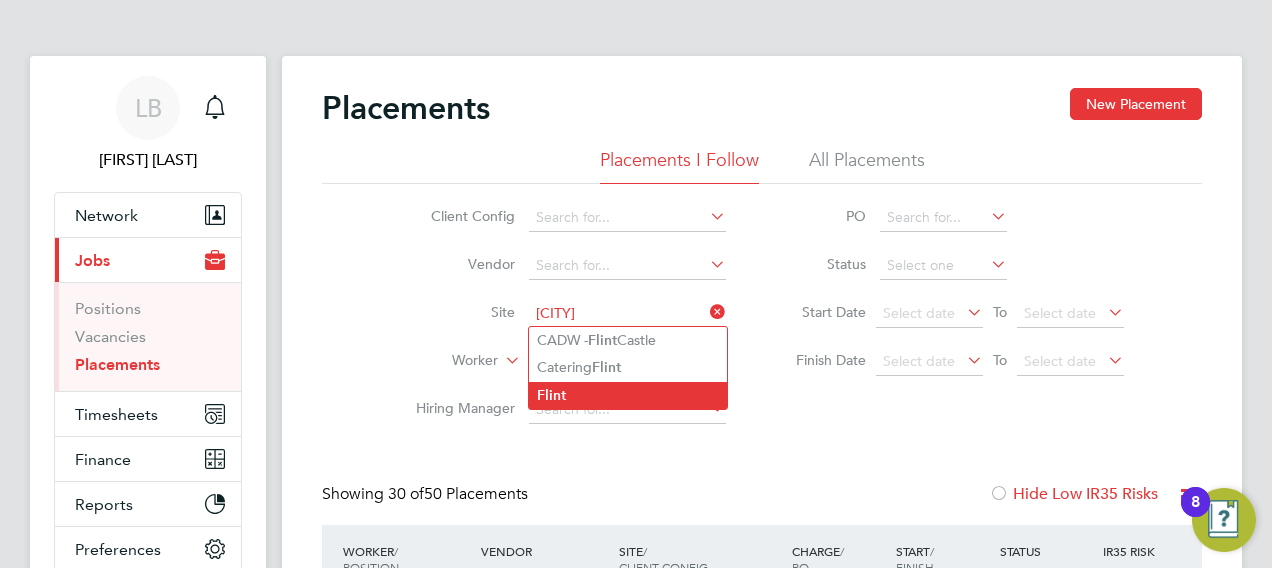 click on "Flint" 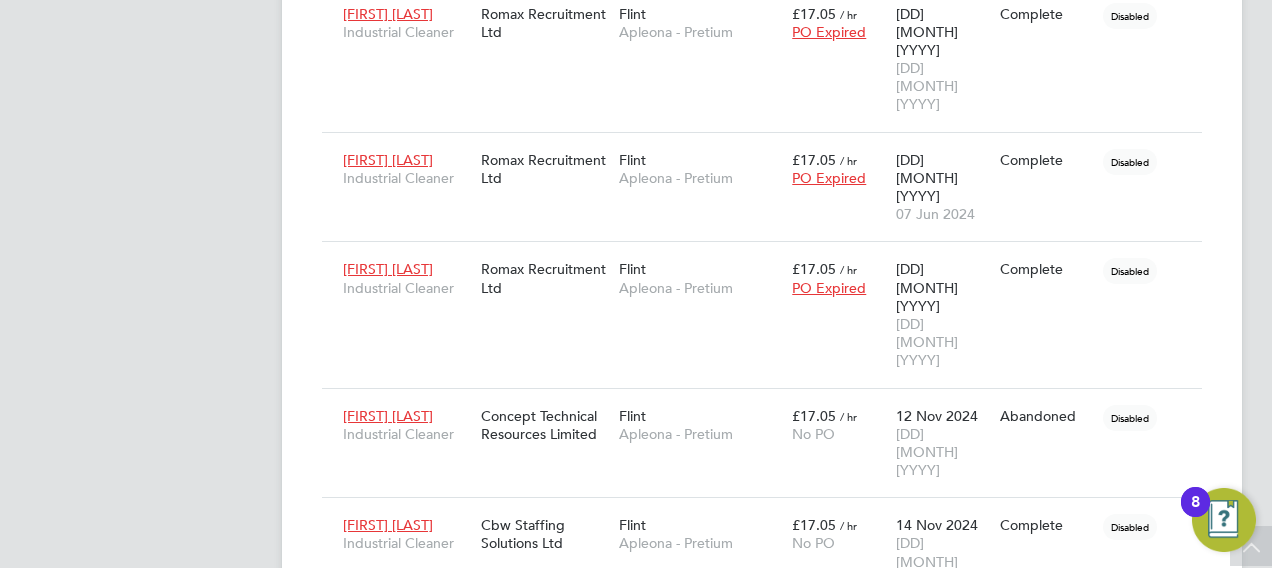 click 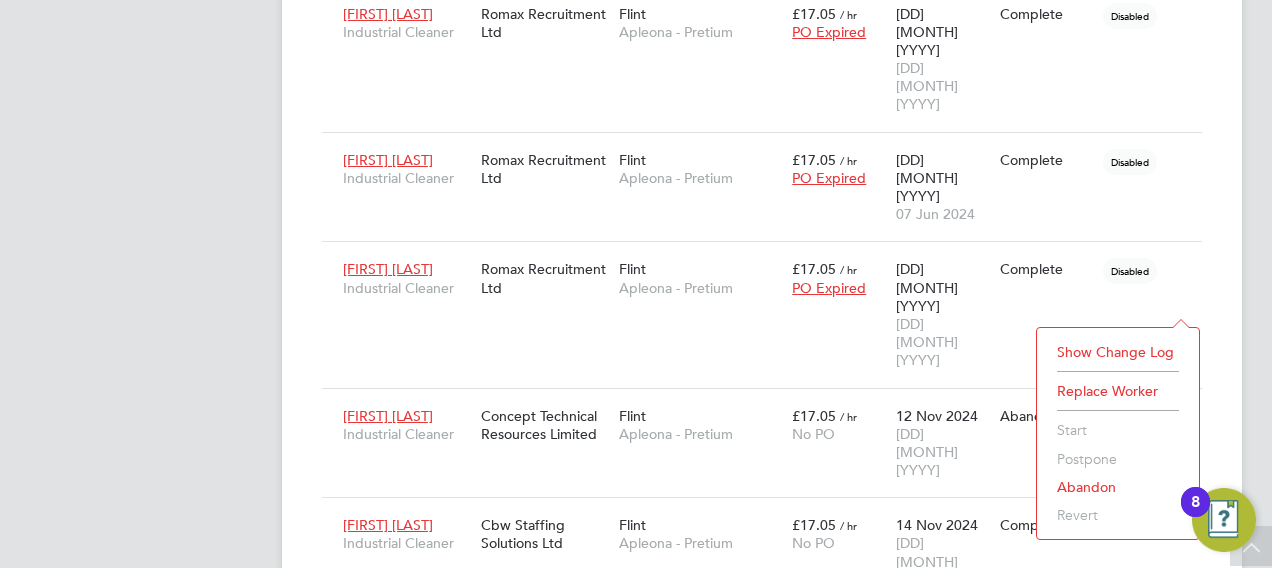 click on "Showing [NUM] of [NUM] Placements Hide Low IR35 Risks Worker / Position Vendor Site / Client Config Charge / PO Start / Finish Status IR35 Risk [FIRST] [LAST] Industrial Cleaner Simplicity Cis Limited [CITY] Apleona - Pretium £17.05 / hr No PO [DD] [MONTH] [YYYY] [DD] [MONTH] [YYYY] Complete Disabled [FIRST] [LAST] Industrial Cleaner Simplicity Cis Limited [CITY] Apleona - Pretium £17.05 / hr No PO [DD] [MONTH] [YYYY] [DD] [MONTH] [YYYY] Complete Disabled [FIRST] [LAST] Industrial Cleaner Simplicity Cis Limited [CITY] Apleona - Pretium £17.05 / hr PO Expired [DD] [MONTH] [YYYY] [DD] [MONTH] [YYYY] Complete Disabled [FIRST] [LAST] Industrial Cleaner Simplicity Cis Limited [CITY] Apleona - Pretium £17.05 / hr PO Expired [DD] [MONTH] [YYYY] [DD] [MONTH] [YYYY] Complete Disabled [FIRST] [LAST] Industrial Cleaner [CITY]" 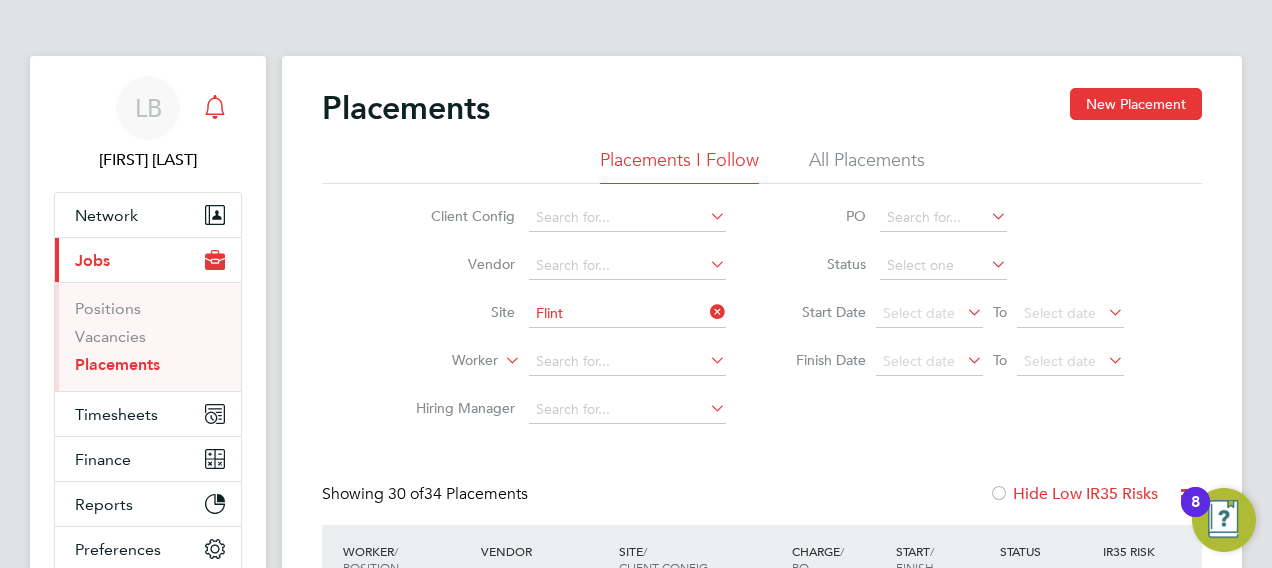 click 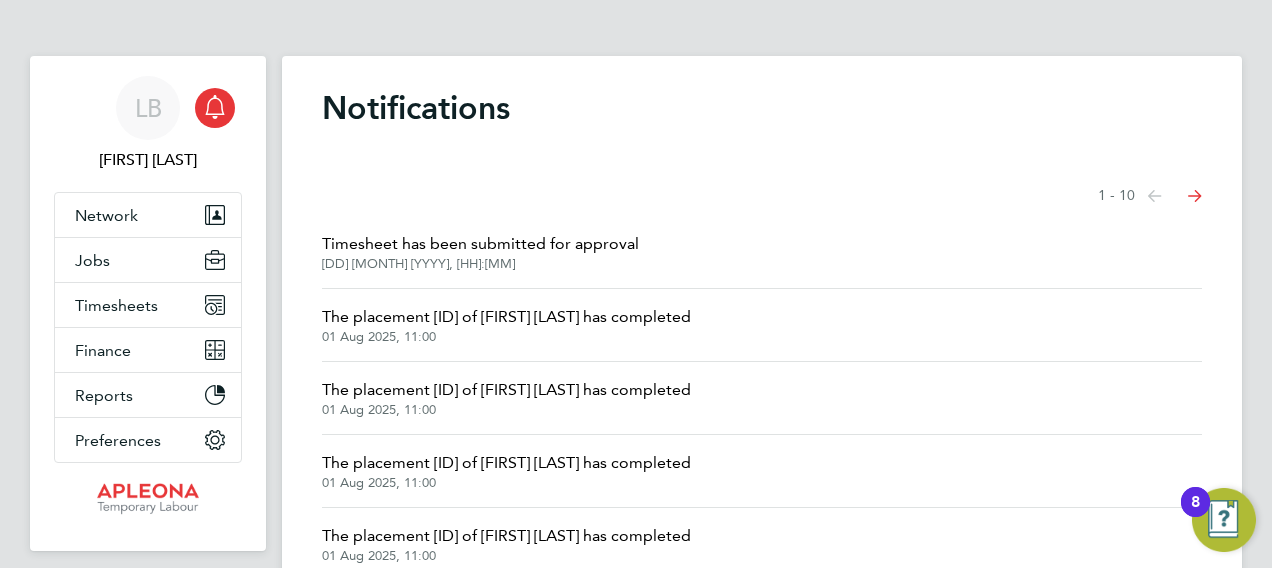 click on "Timesheet  has been submitted for approval" 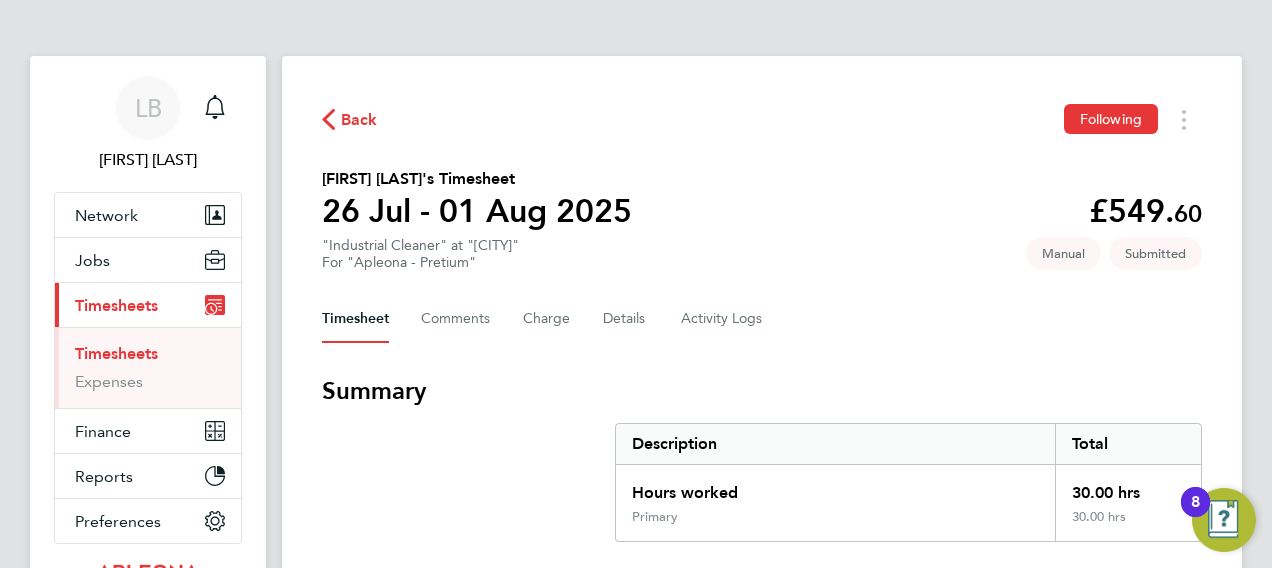 click on "Timesheet   Comments   Charge   Details   Activity Logs" 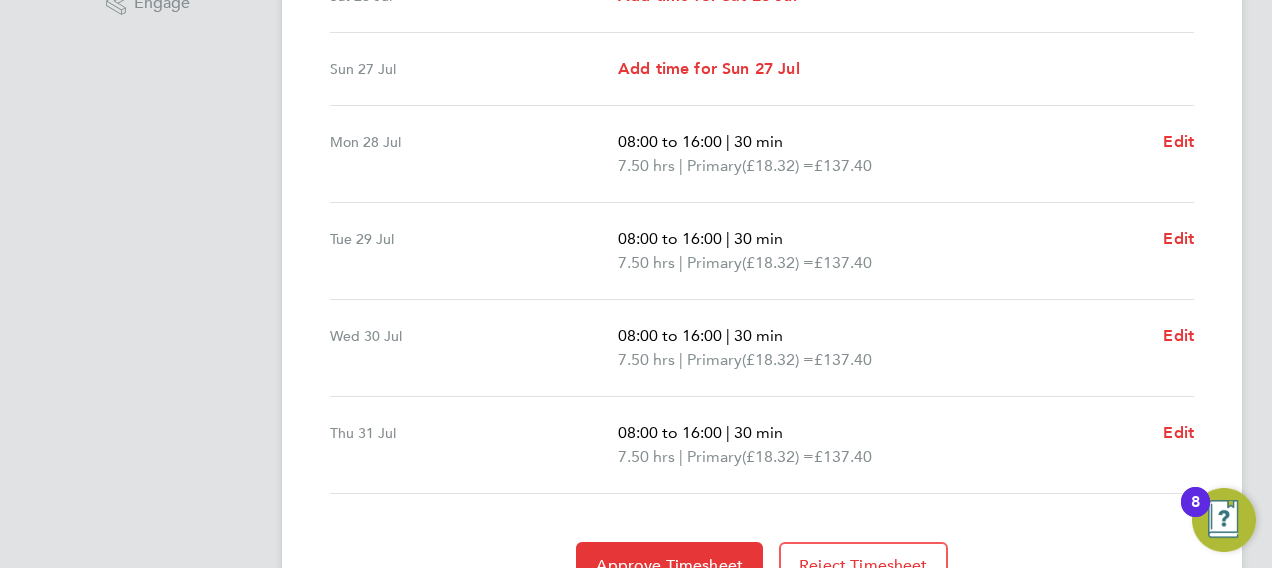 scroll, scrollTop: 680, scrollLeft: 0, axis: vertical 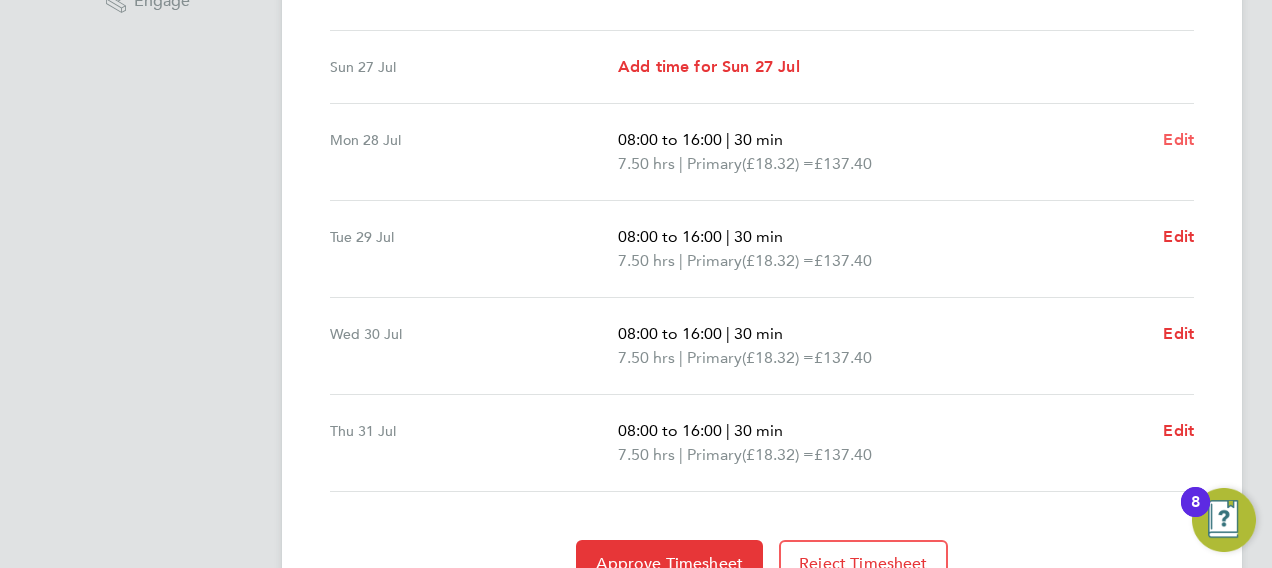 click on "Edit" at bounding box center [1178, 139] 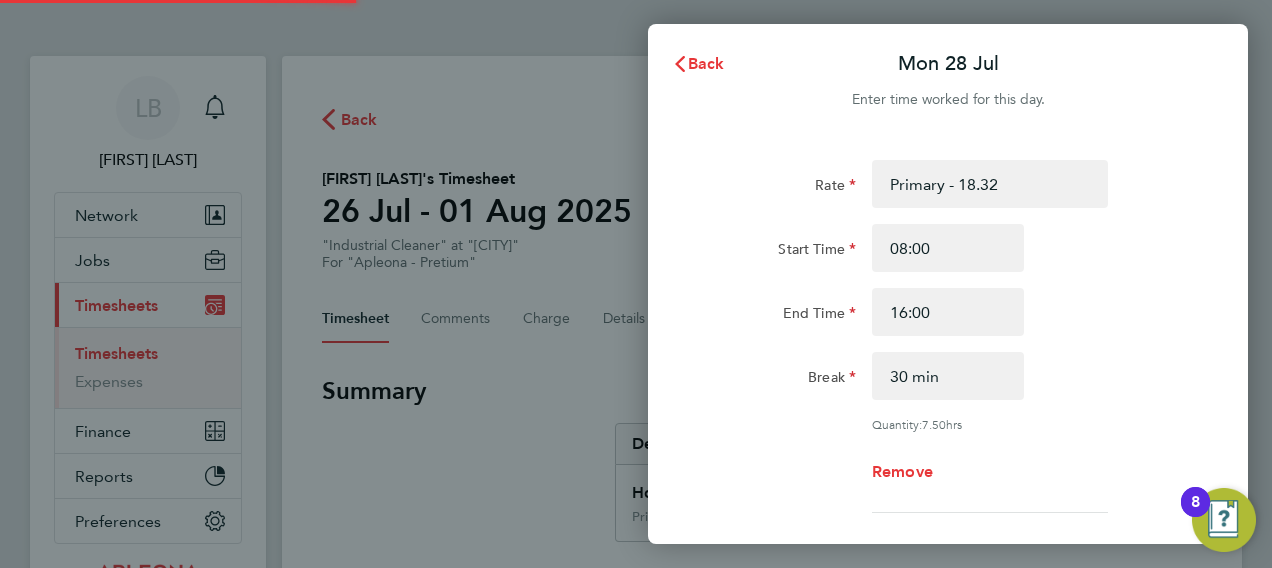scroll, scrollTop: 0, scrollLeft: 0, axis: both 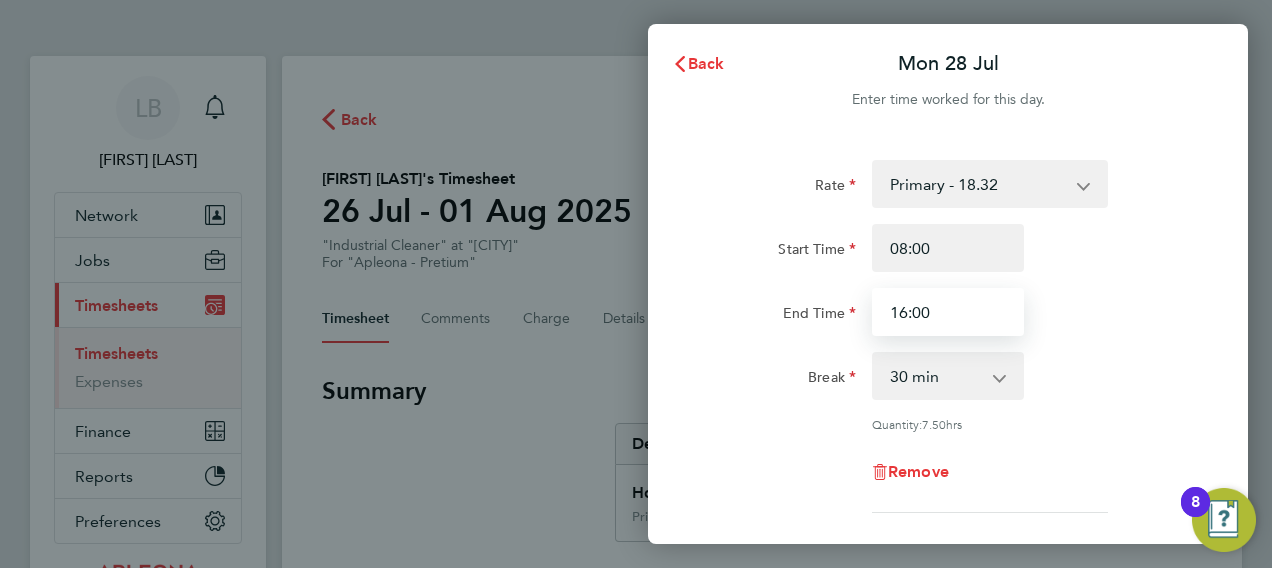 click on "16:00" at bounding box center [948, 312] 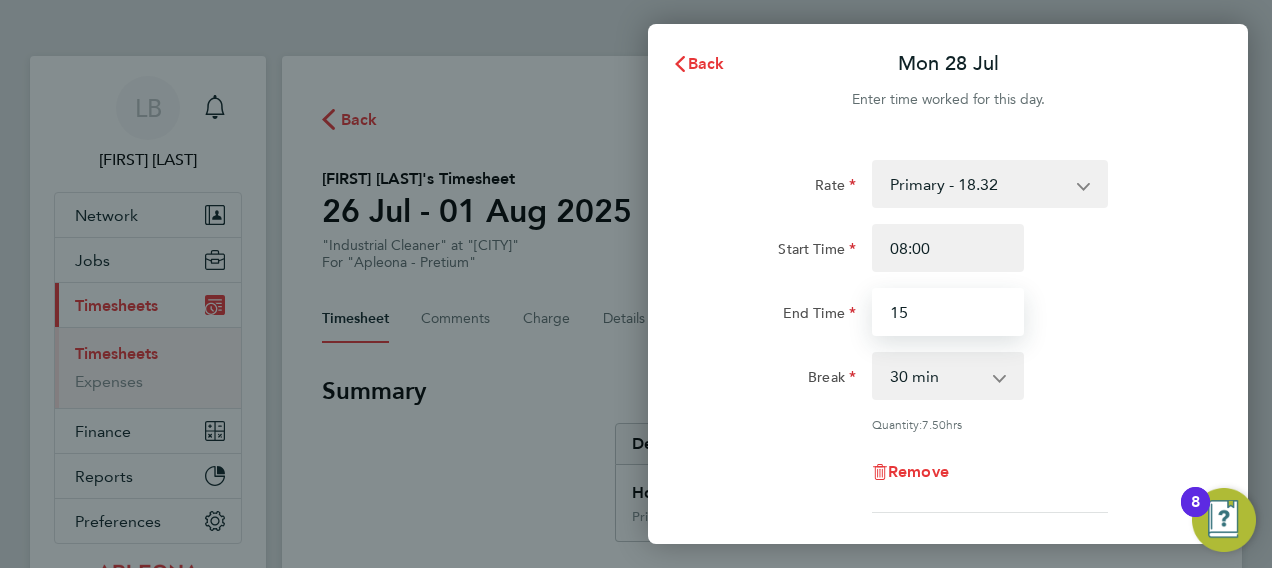 type on "15:30" 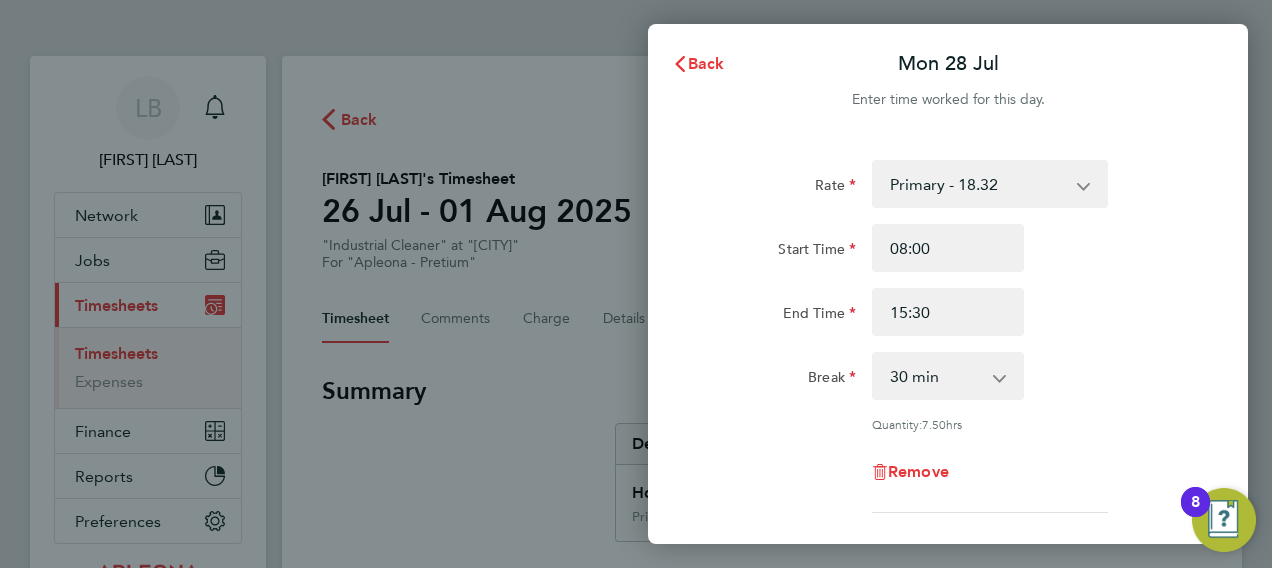 click 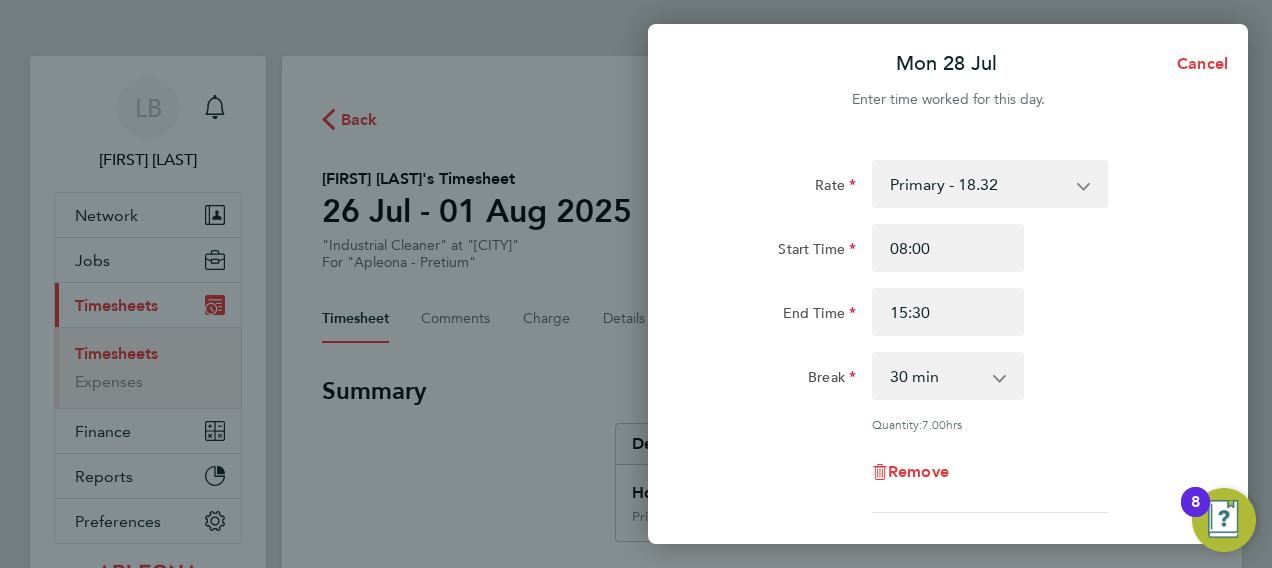 click 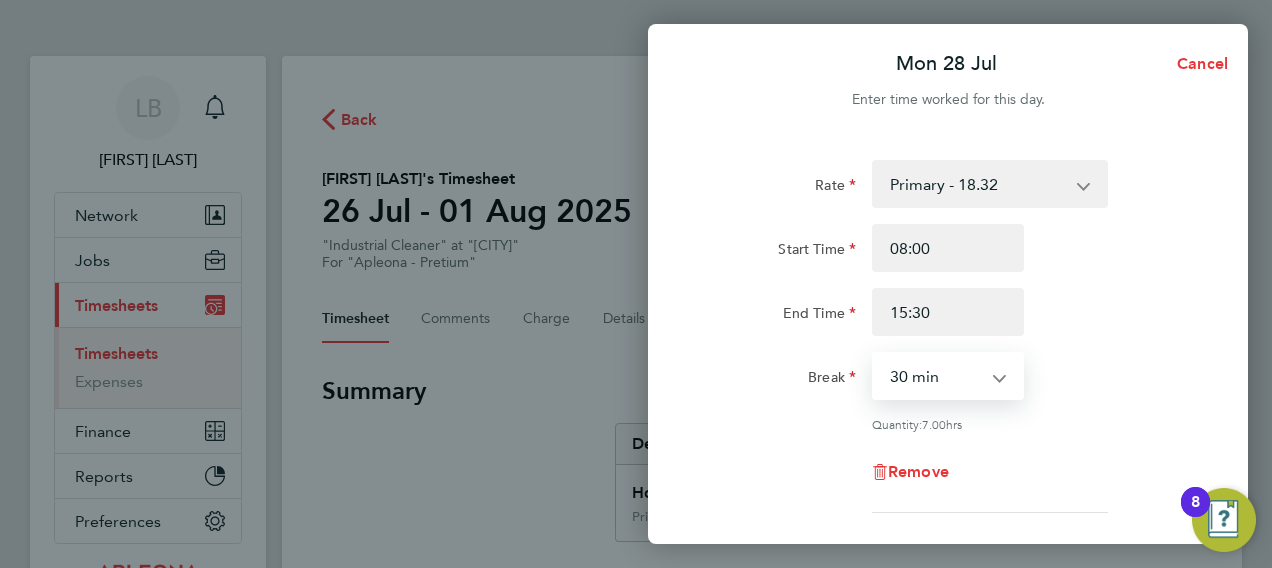 select on "0" 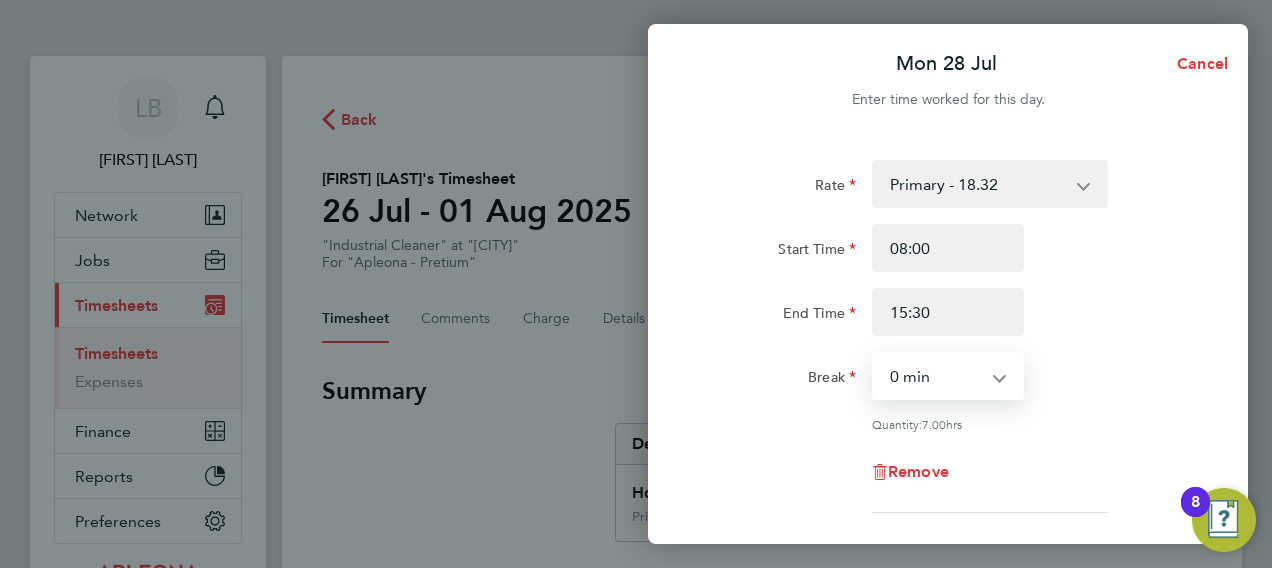 click on "0 min   15 min   30 min   45 min   60 min   75 min   90 min" at bounding box center (936, 376) 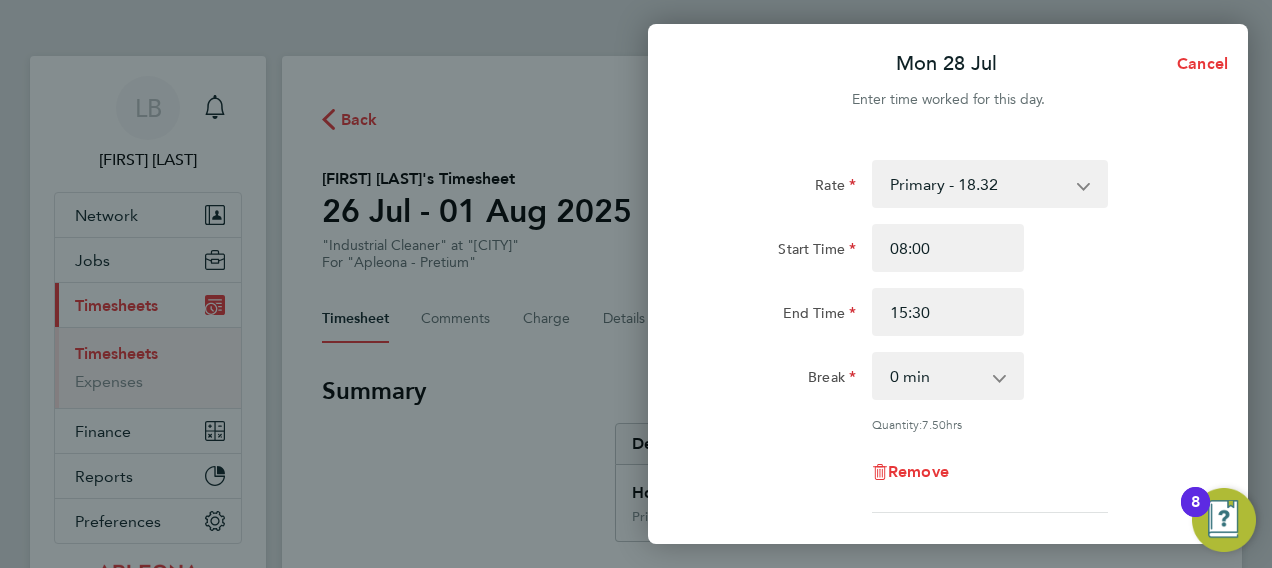 click on "Break  0 min   15 min   30 min   45 min   60 min   75 min   90 min" 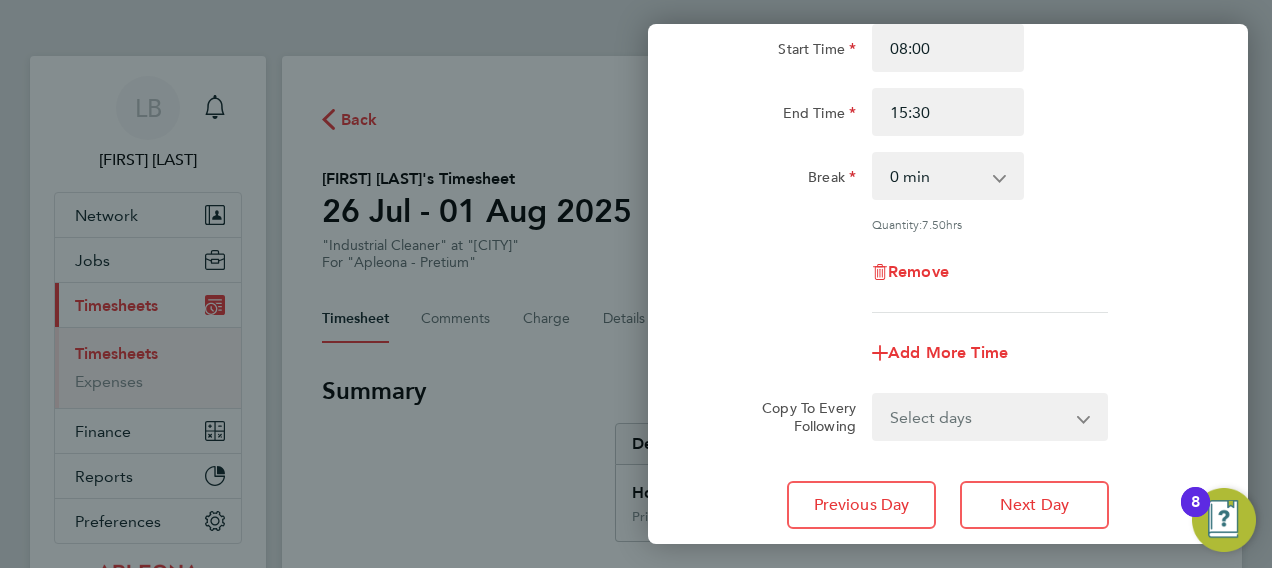 scroll, scrollTop: 240, scrollLeft: 0, axis: vertical 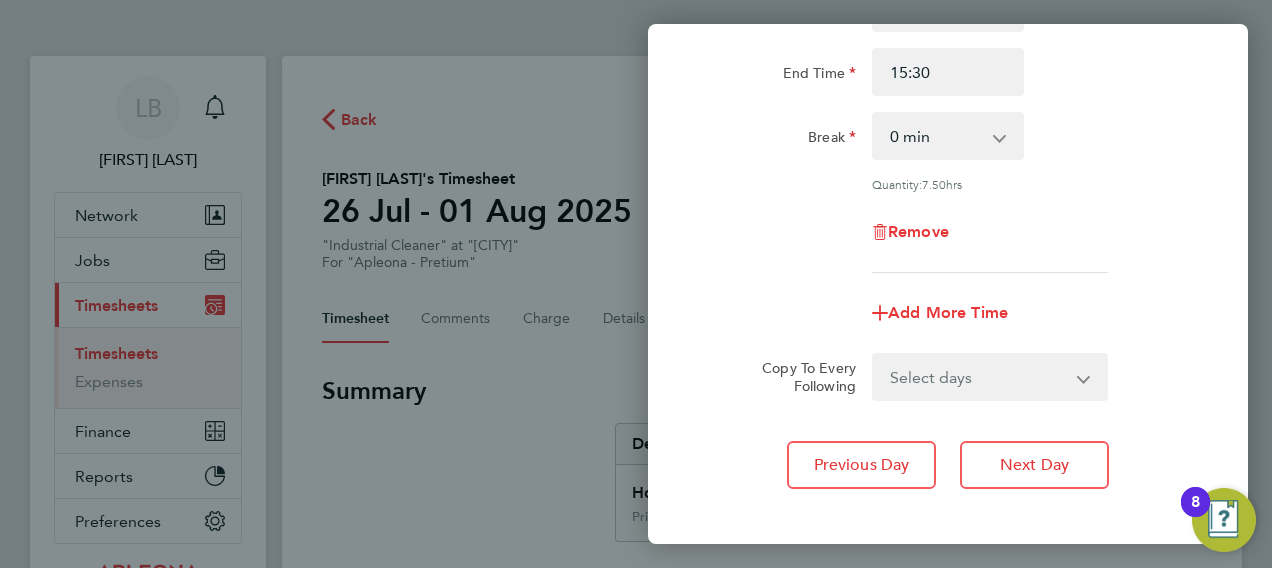 click 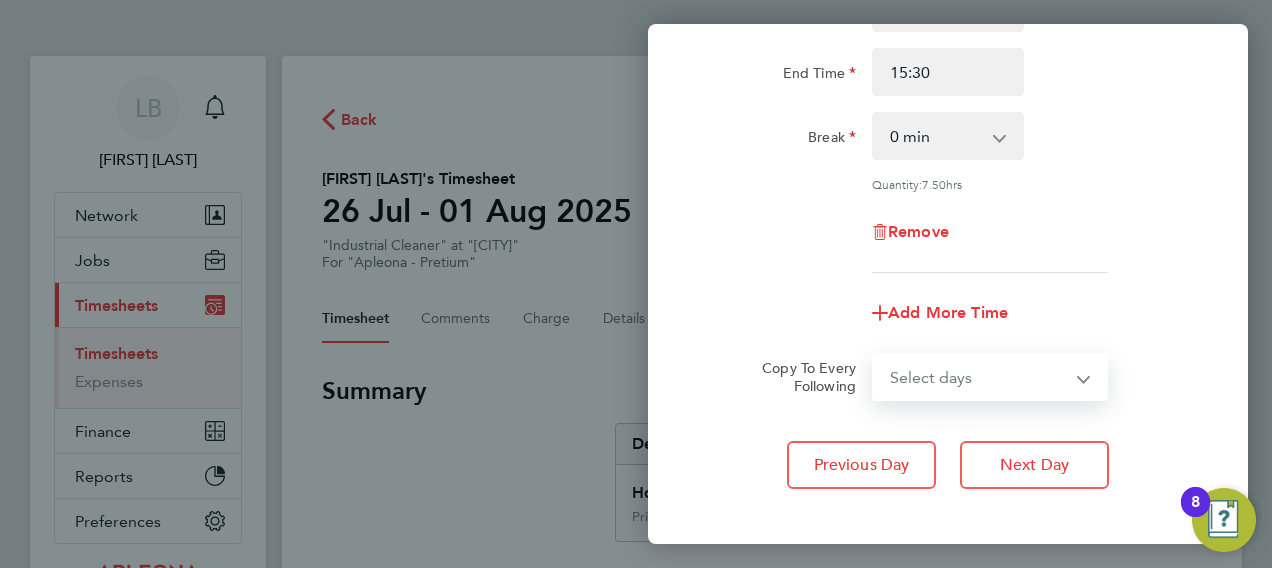click on "Select days   Day   Tuesday   Wednesday   Thursday" at bounding box center (979, 377) 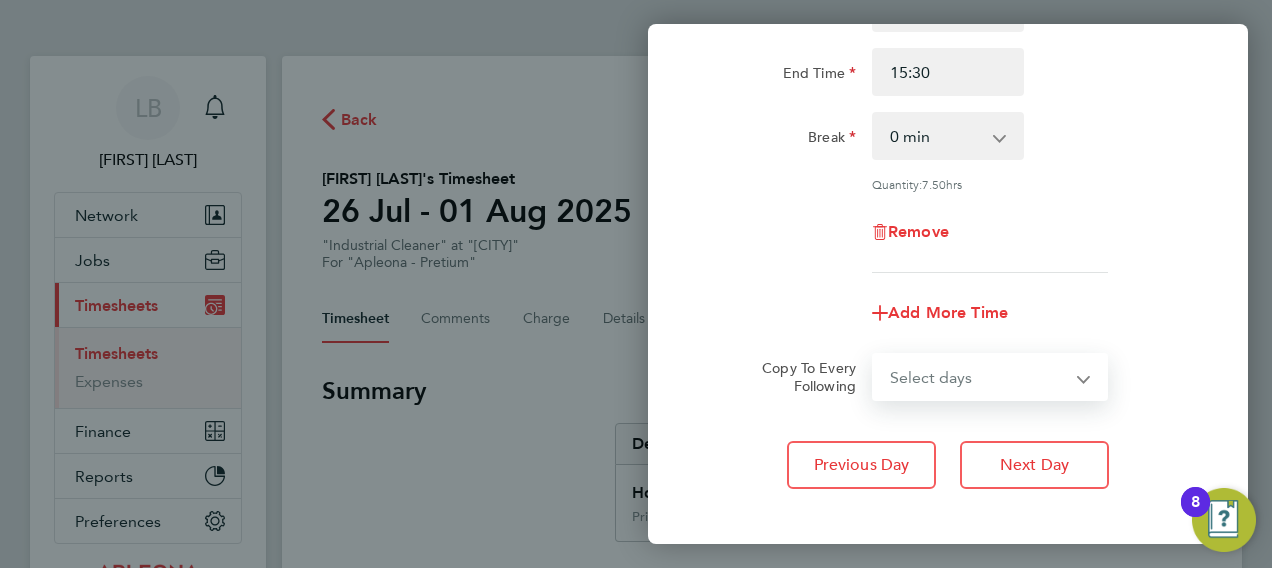select on "TUE" 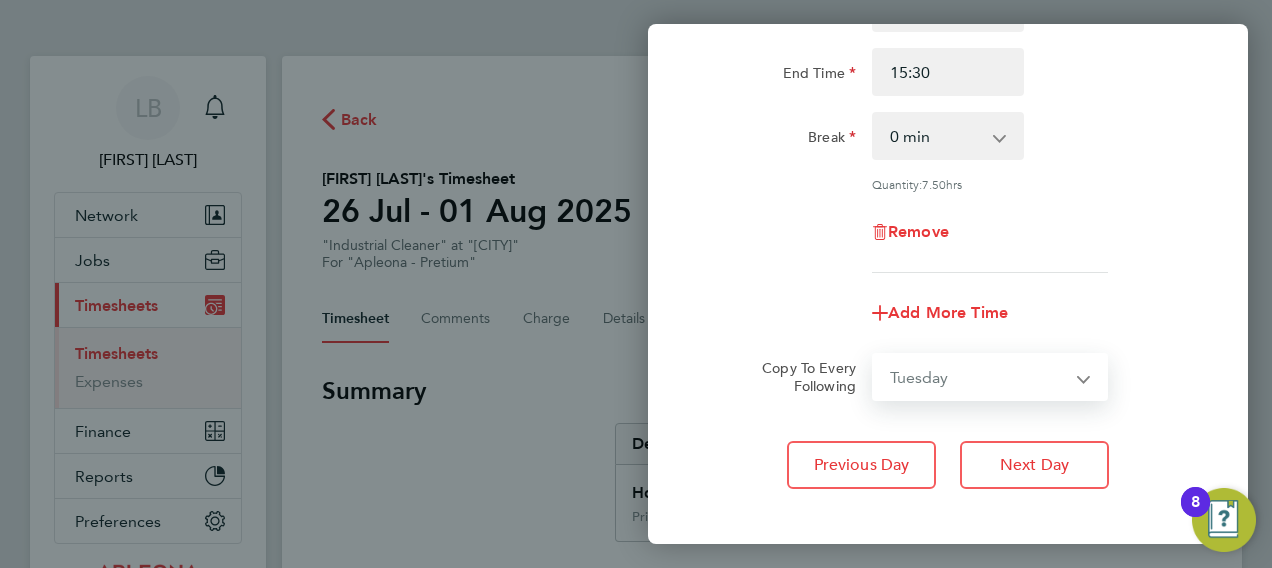 click on "Select days   Day   Tuesday   Wednesday   Thursday" at bounding box center [979, 377] 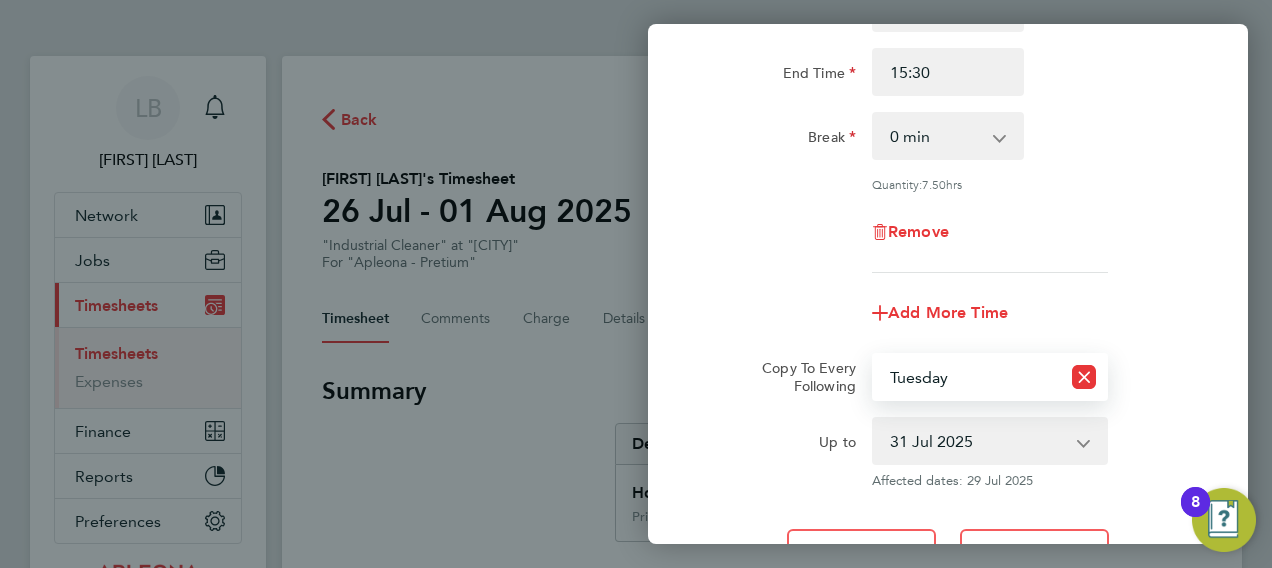 click on "Up to  [DD] [MONTH] [YYYY]   [DD] [MONTH] [YYYY]   [DD] [MONTH] [YYYY]
Affected dates: [DD] [MONTH] [YYYY]" 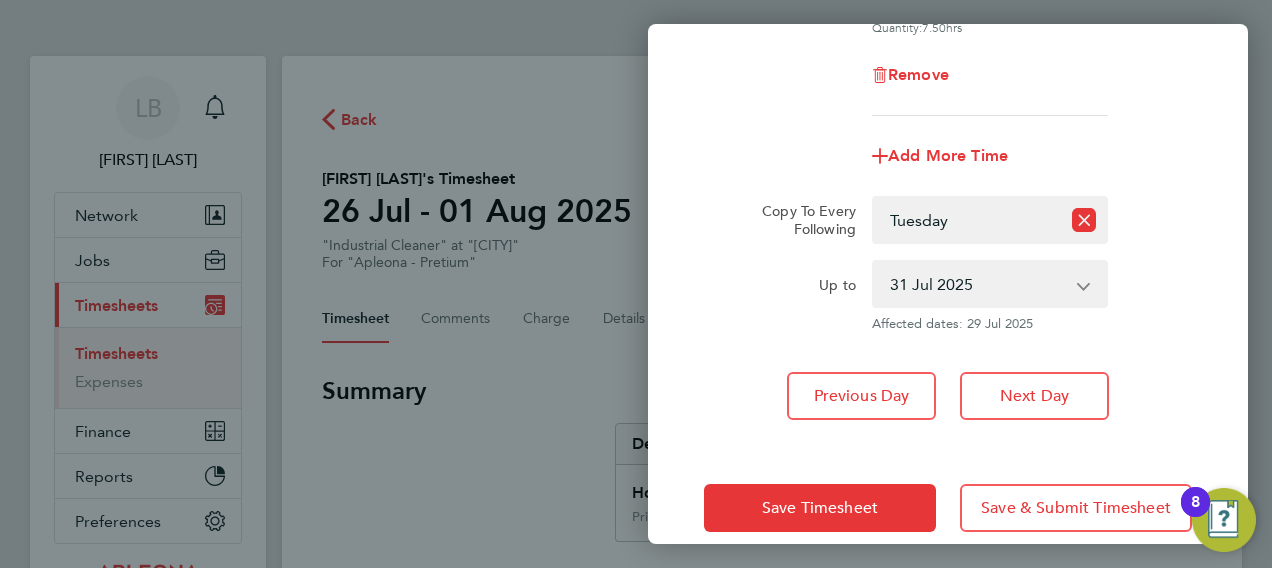 scroll, scrollTop: 400, scrollLeft: 0, axis: vertical 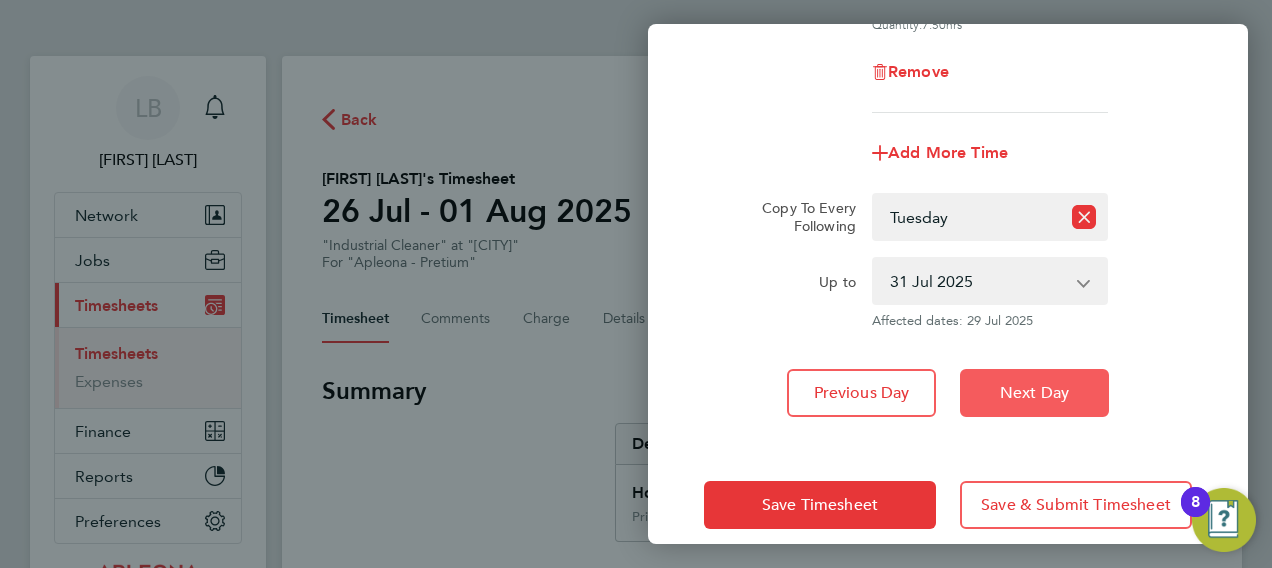 click on "Next Day" 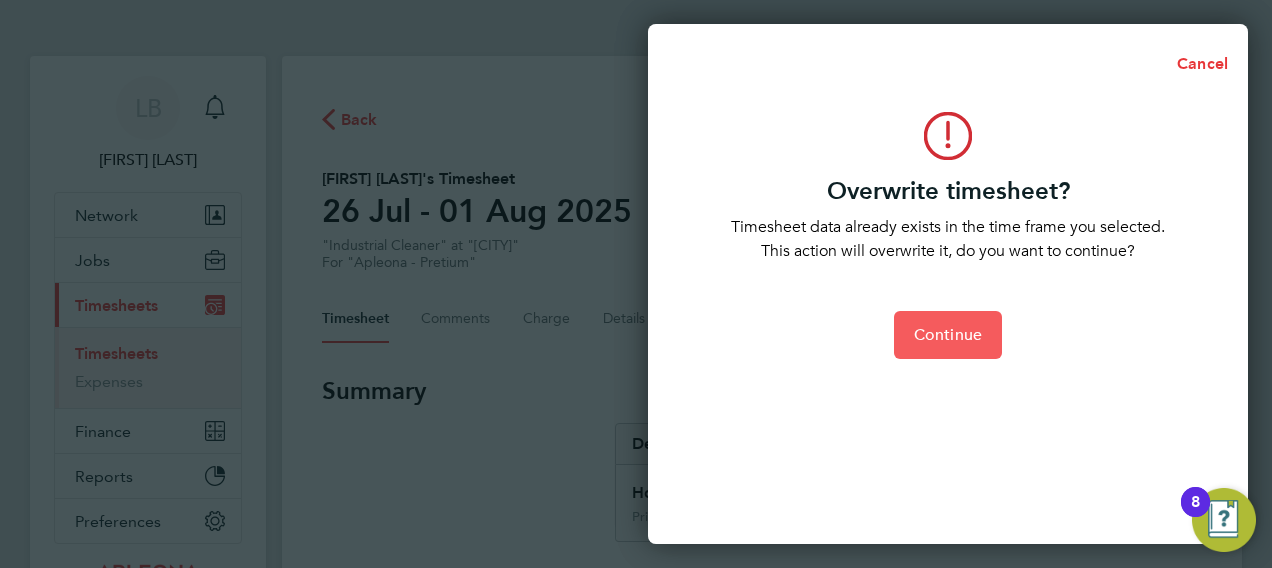 click on "Continue" 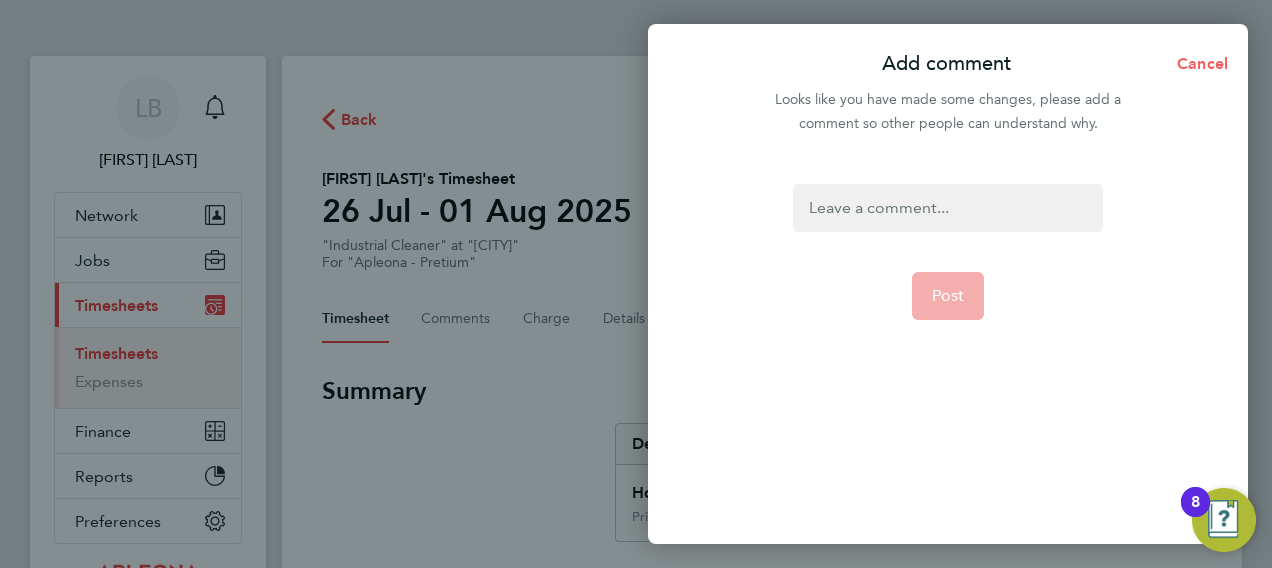 click on "Cancel" 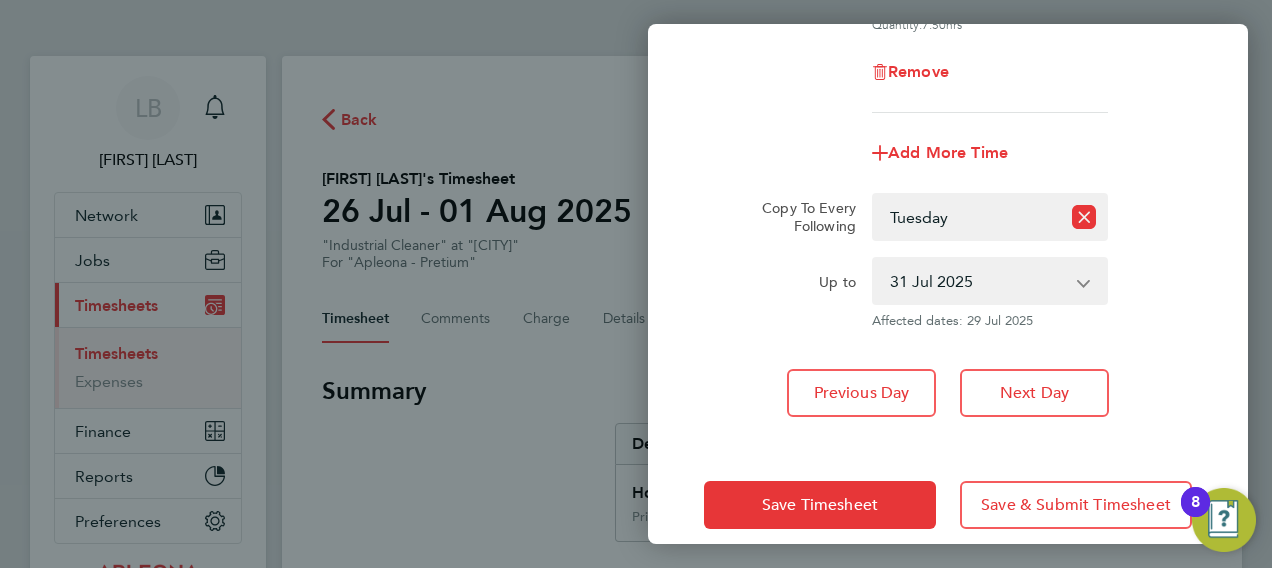 click 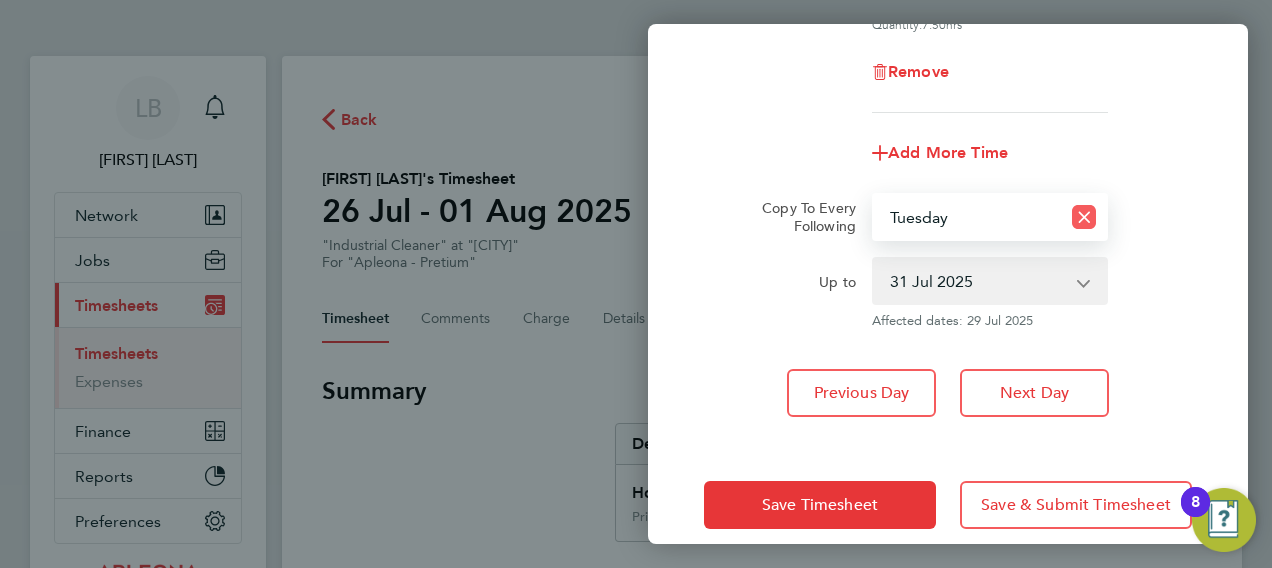 click 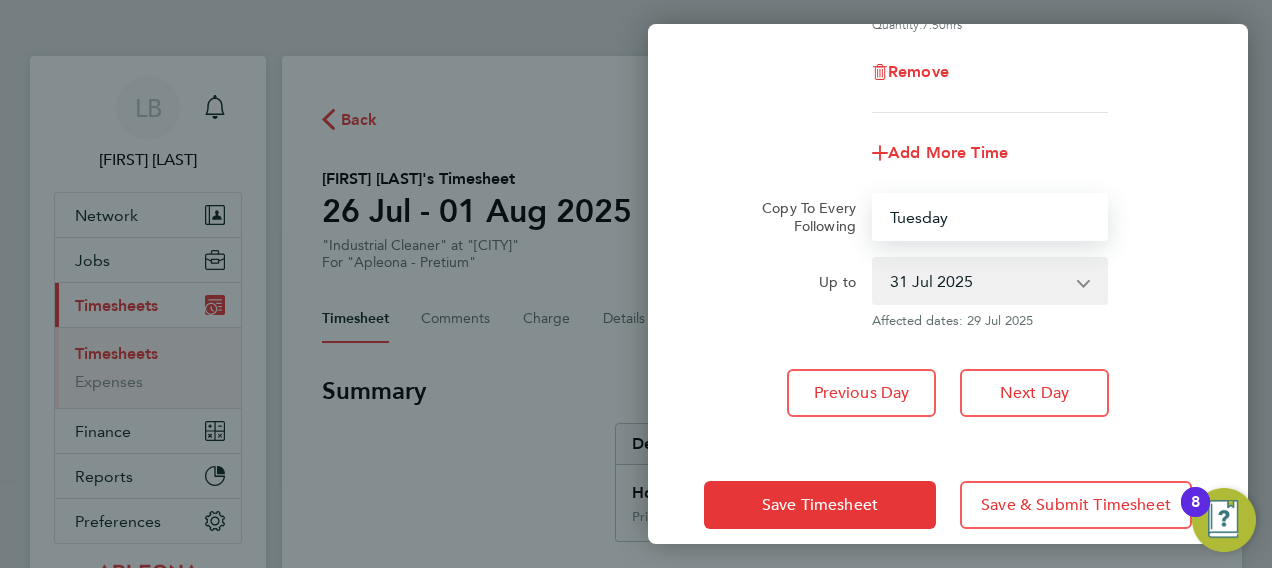 select on "0: null" 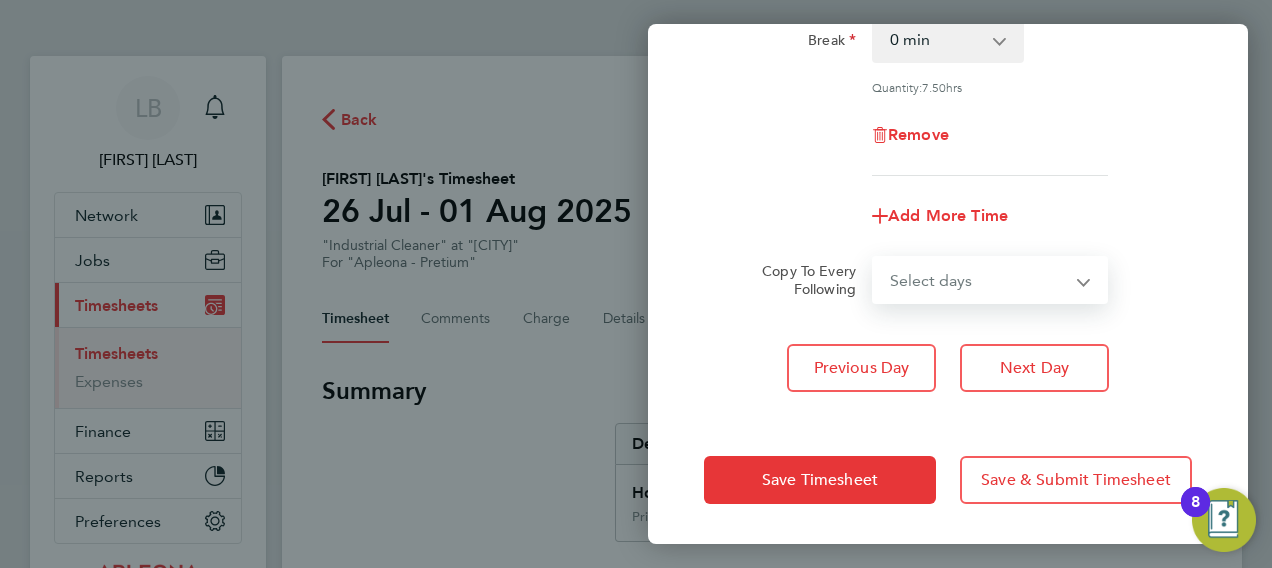 scroll, scrollTop: 335, scrollLeft: 0, axis: vertical 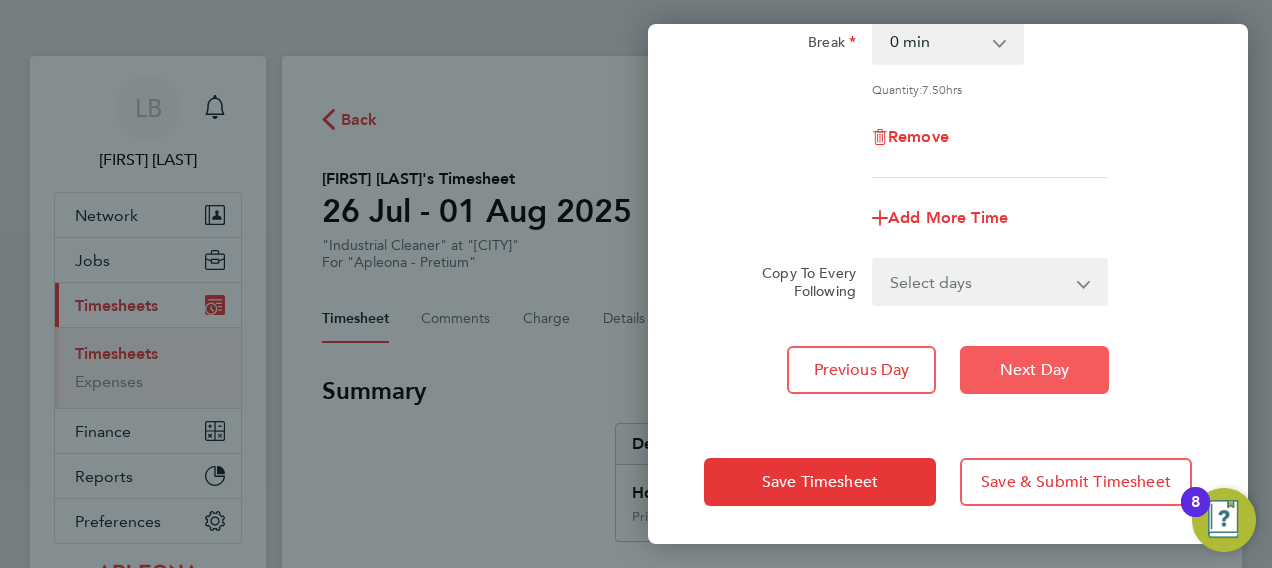 click on "Next Day" 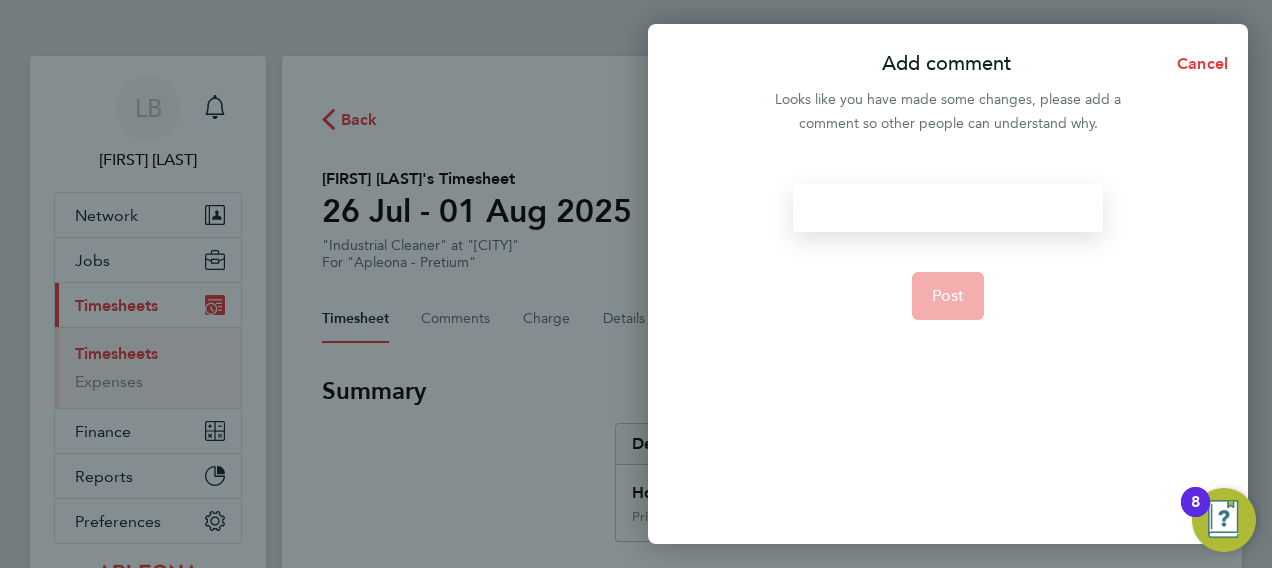click at bounding box center (947, 208) 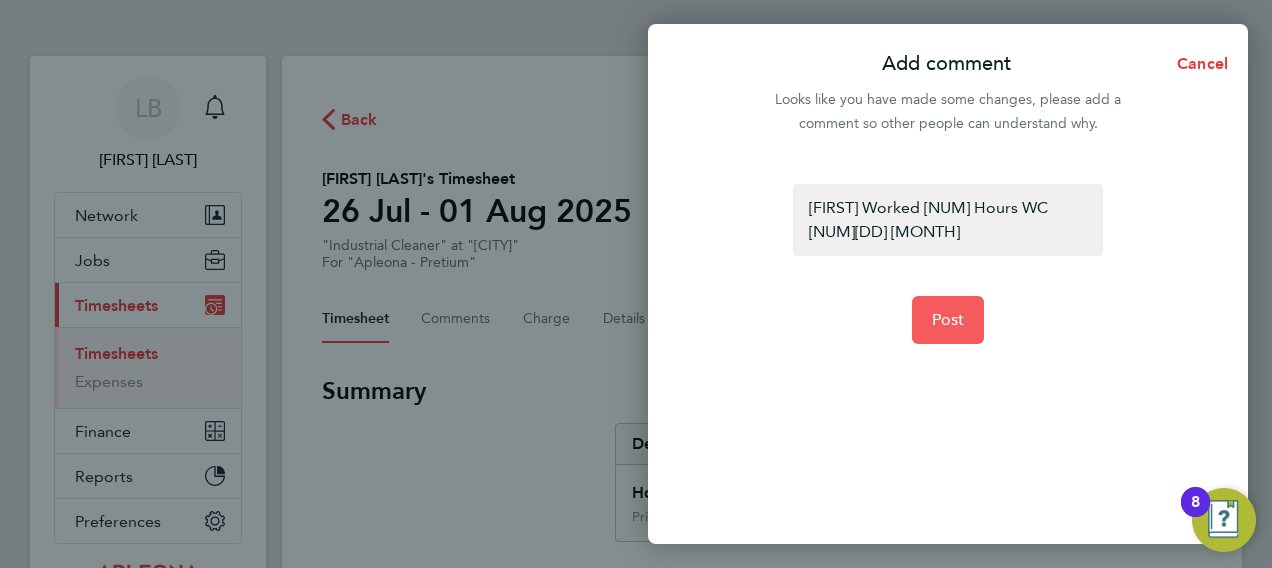 type 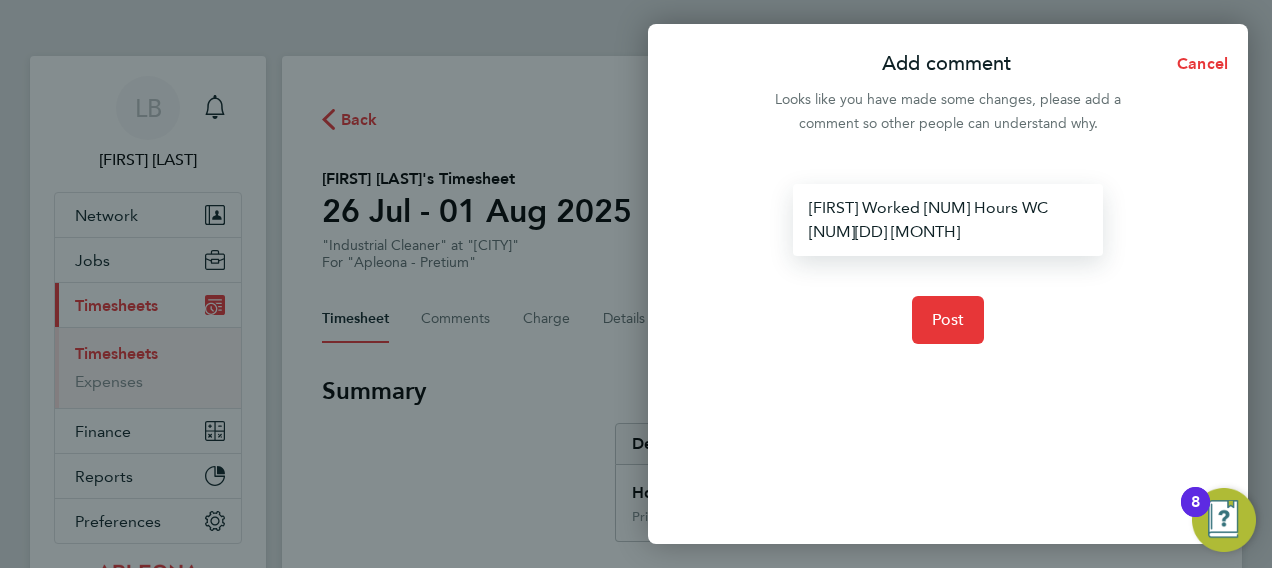 click on "[FIRST] Worked [NUM] Hours WC [NUM][DD] [MONTH]" at bounding box center (947, 220) 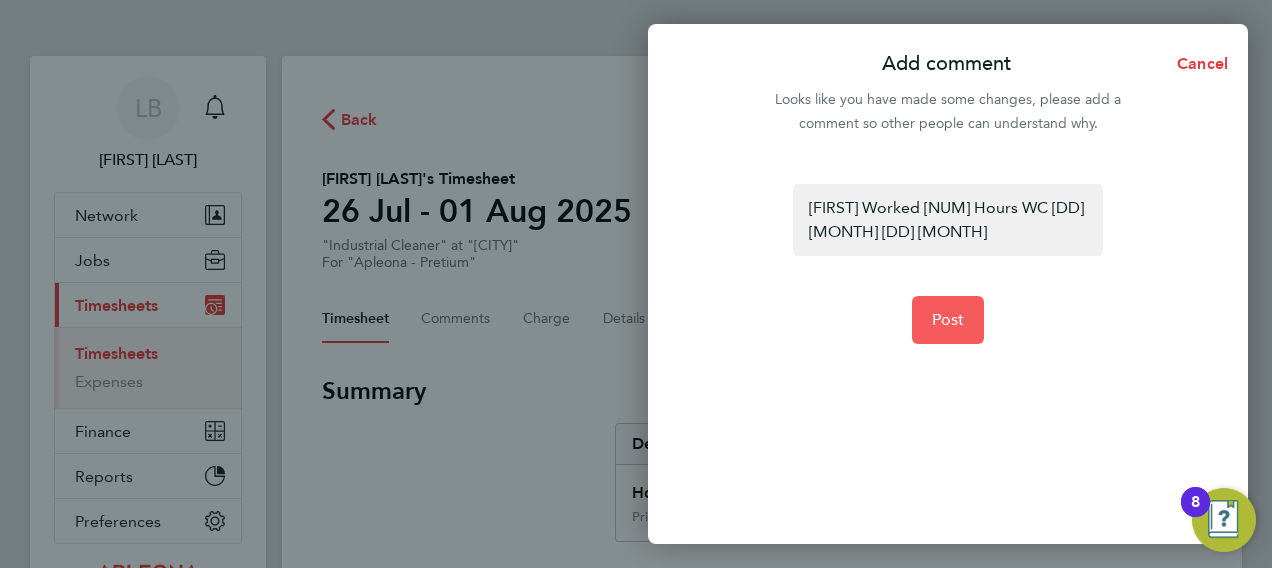 click on "Post" 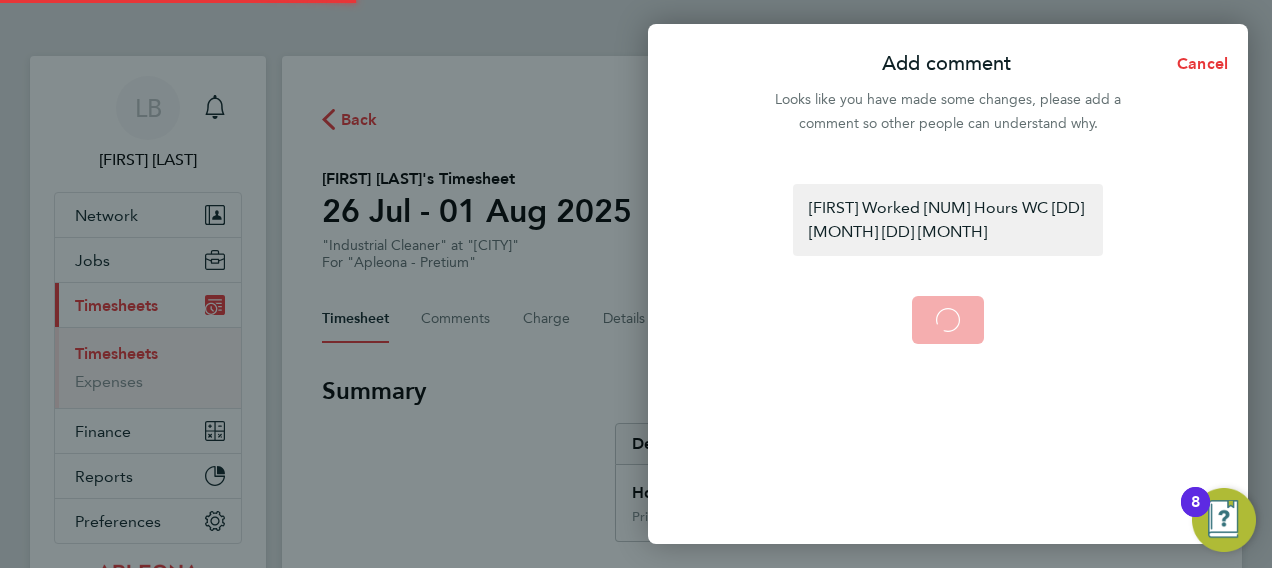 select on "30" 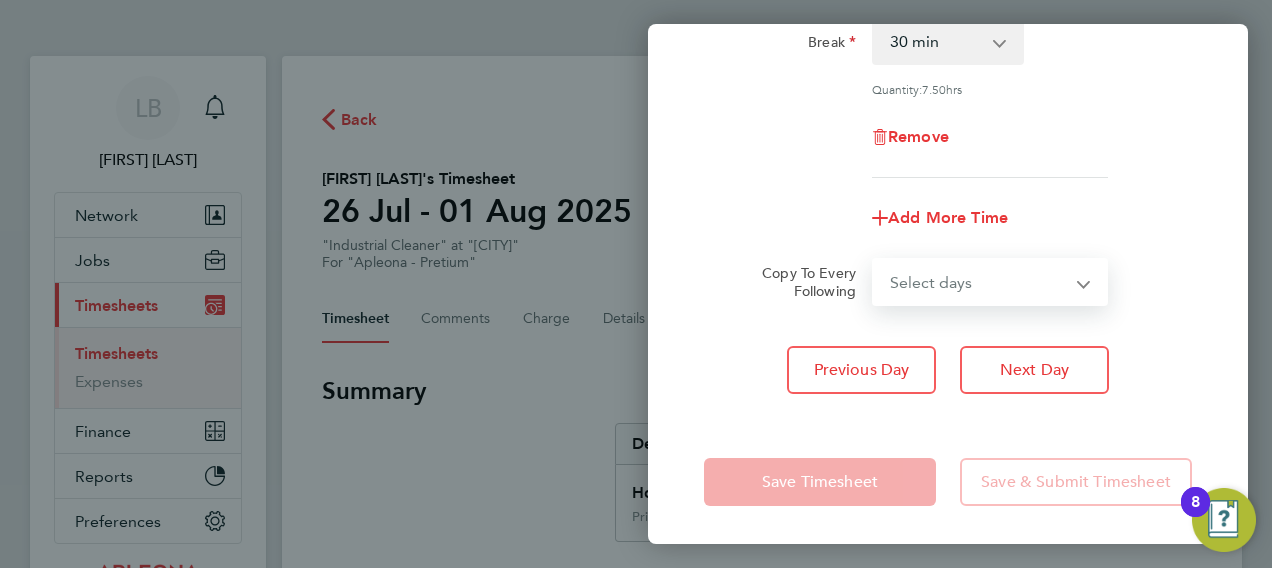 click on "Select days   Day   Wednesday   Thursday" at bounding box center (979, 282) 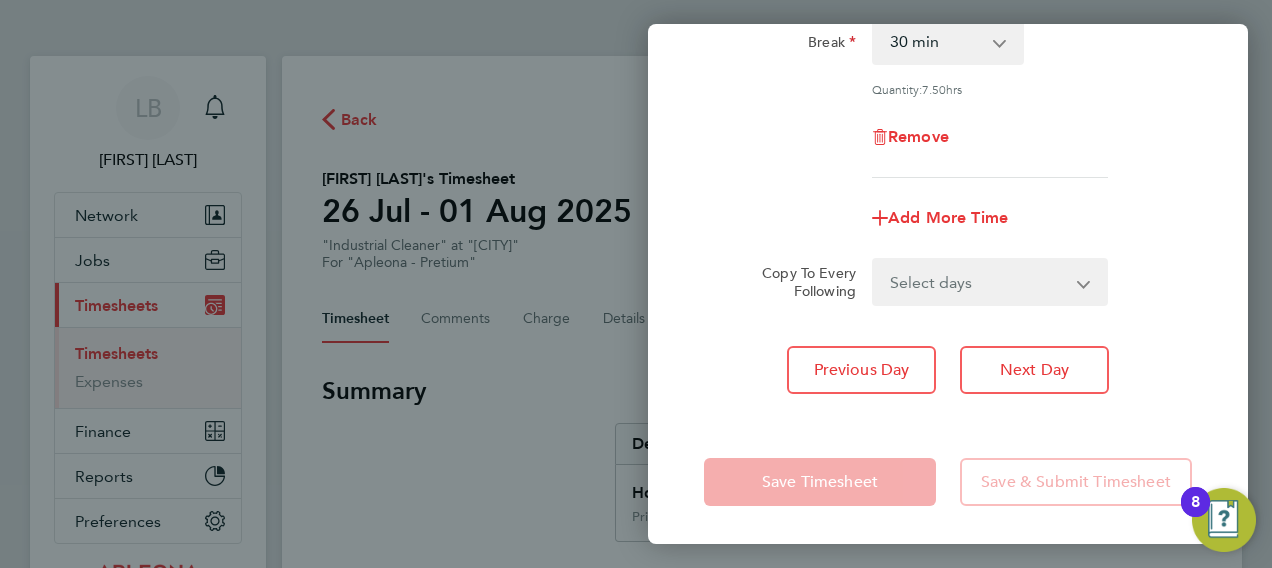 click on "Add More Time" 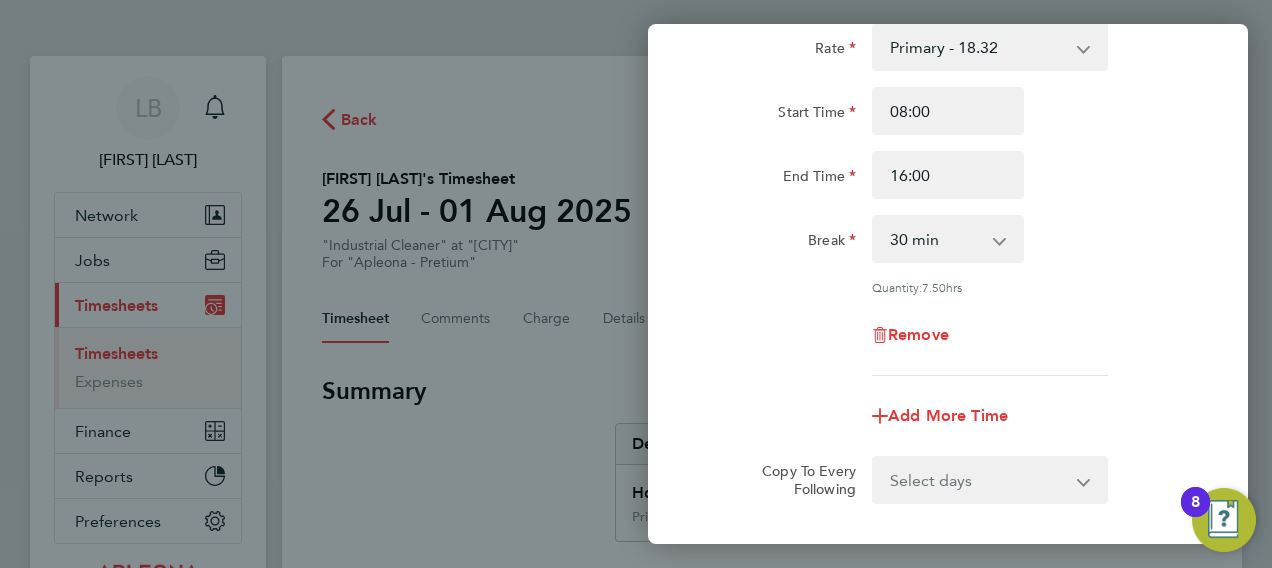 scroll, scrollTop: 95, scrollLeft: 0, axis: vertical 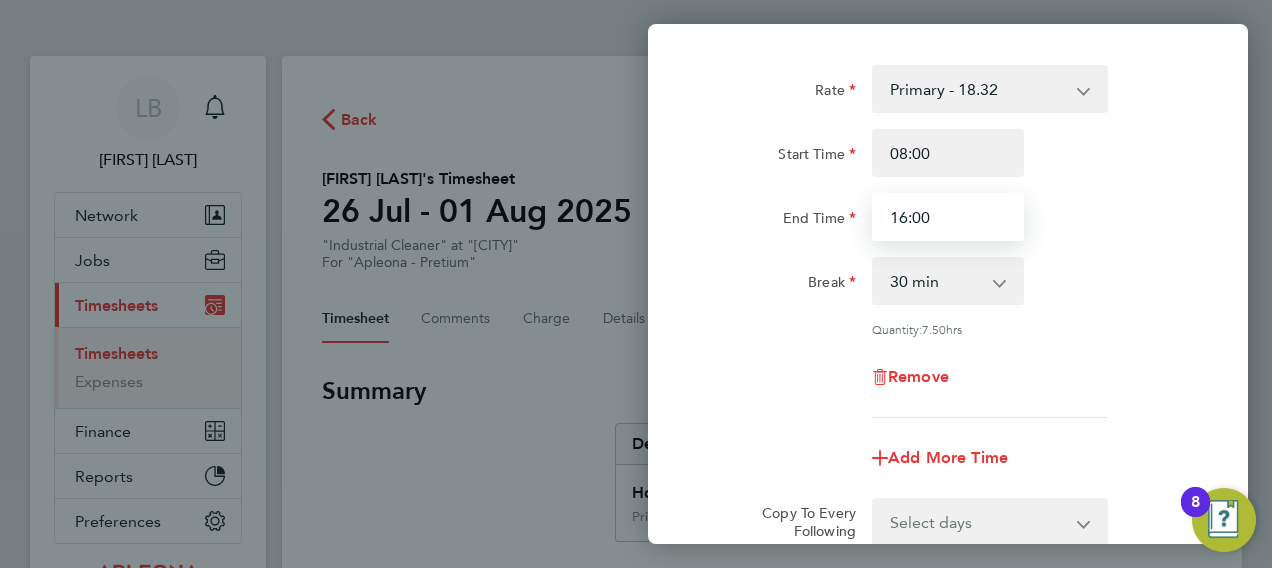 click on "16:00" at bounding box center (948, 217) 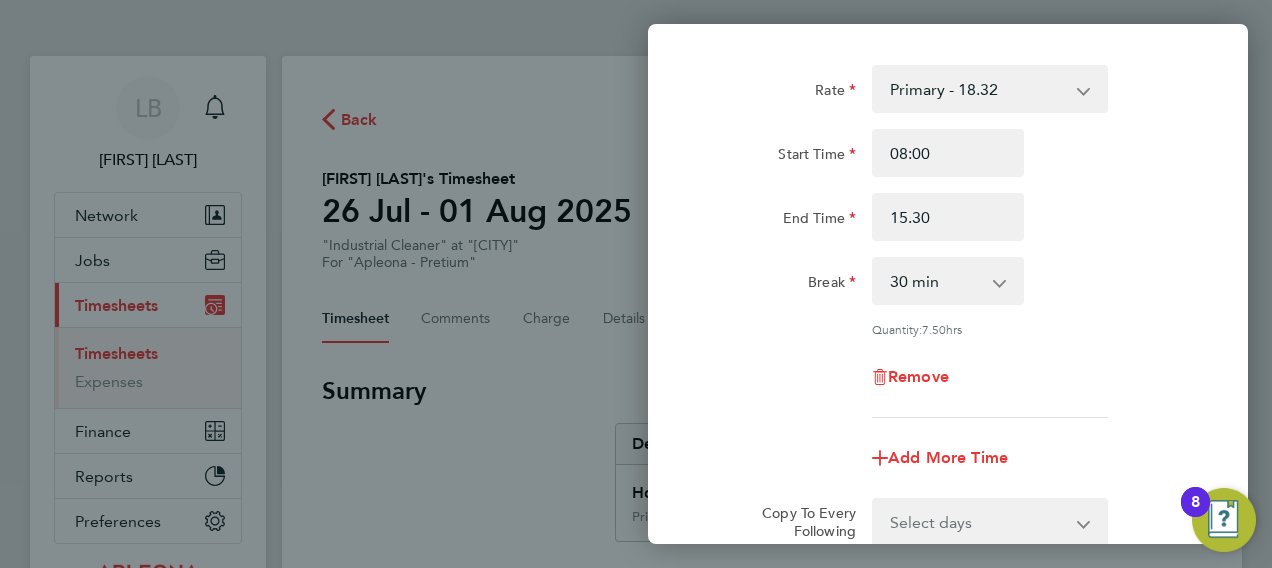 type on "15:30" 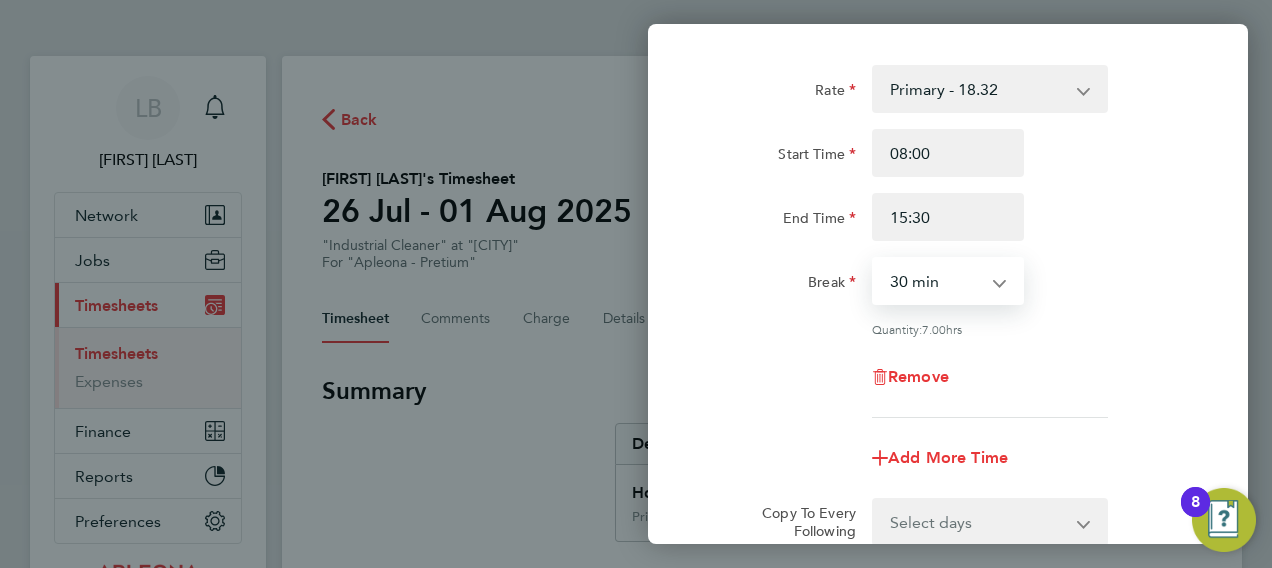 click on "0 min   15 min   30 min   45 min   60 min   75 min   90 min" at bounding box center (936, 281) 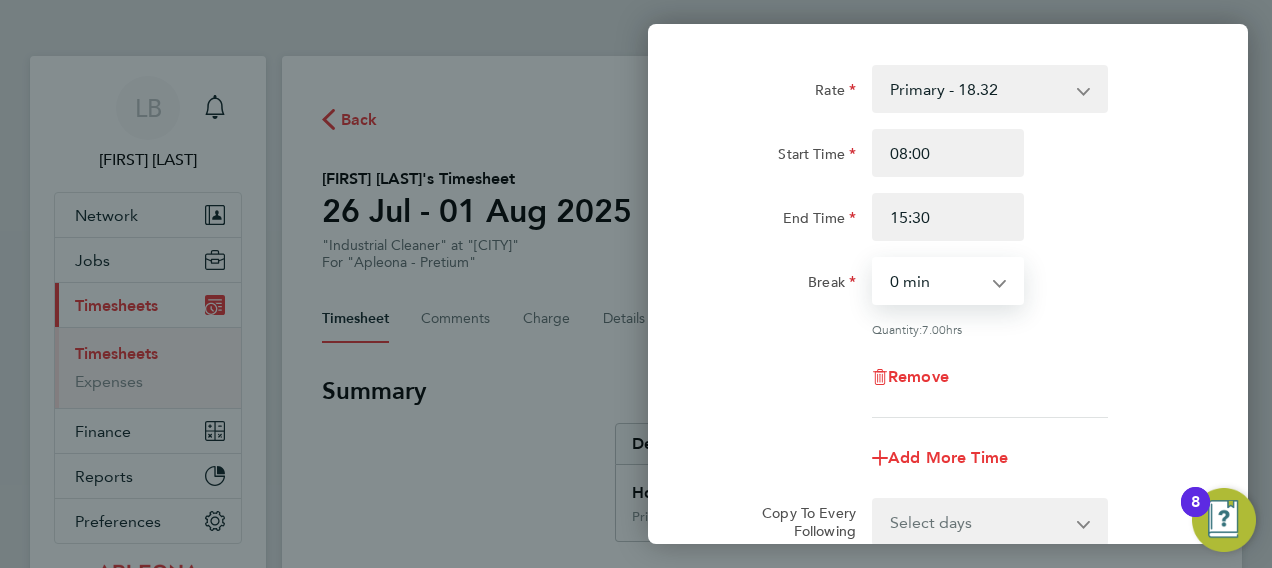 click on "0 min   15 min   30 min   45 min   60 min   75 min   90 min" at bounding box center [936, 281] 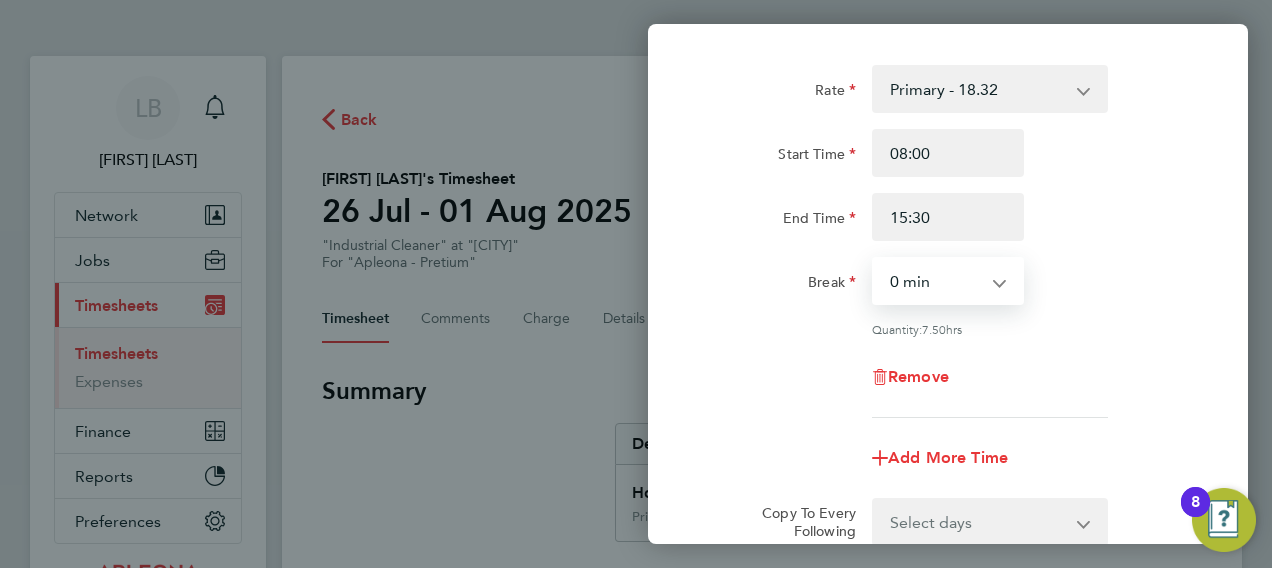 click on "Break  0 min   15 min   30 min   45 min   60 min   75 min   90 min" 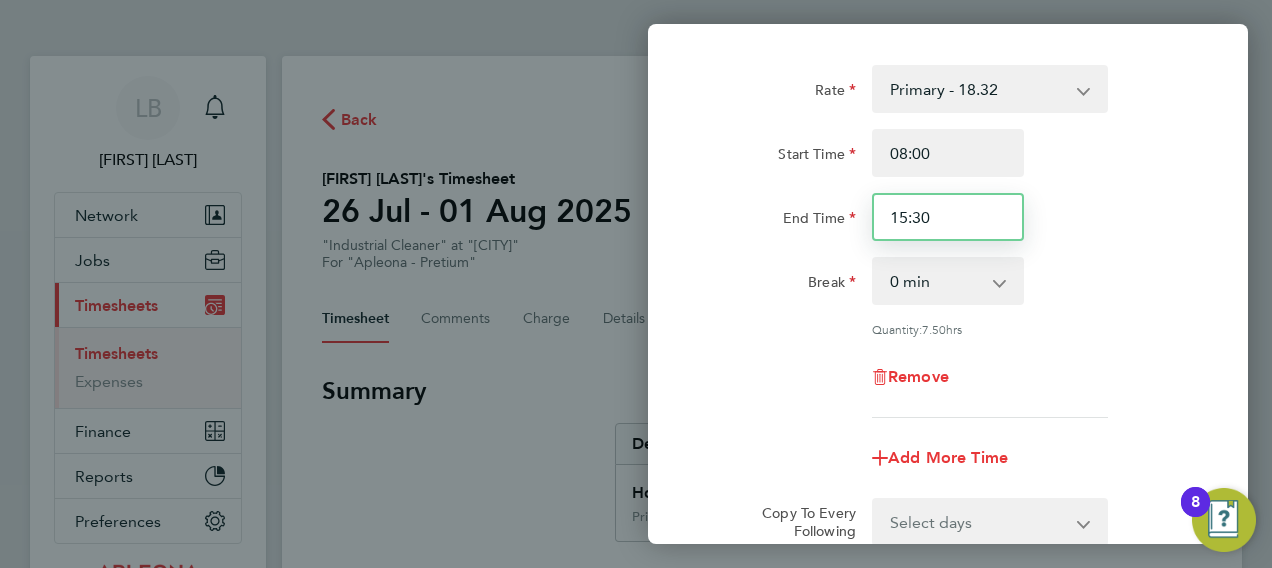 click on "15:30" at bounding box center [948, 217] 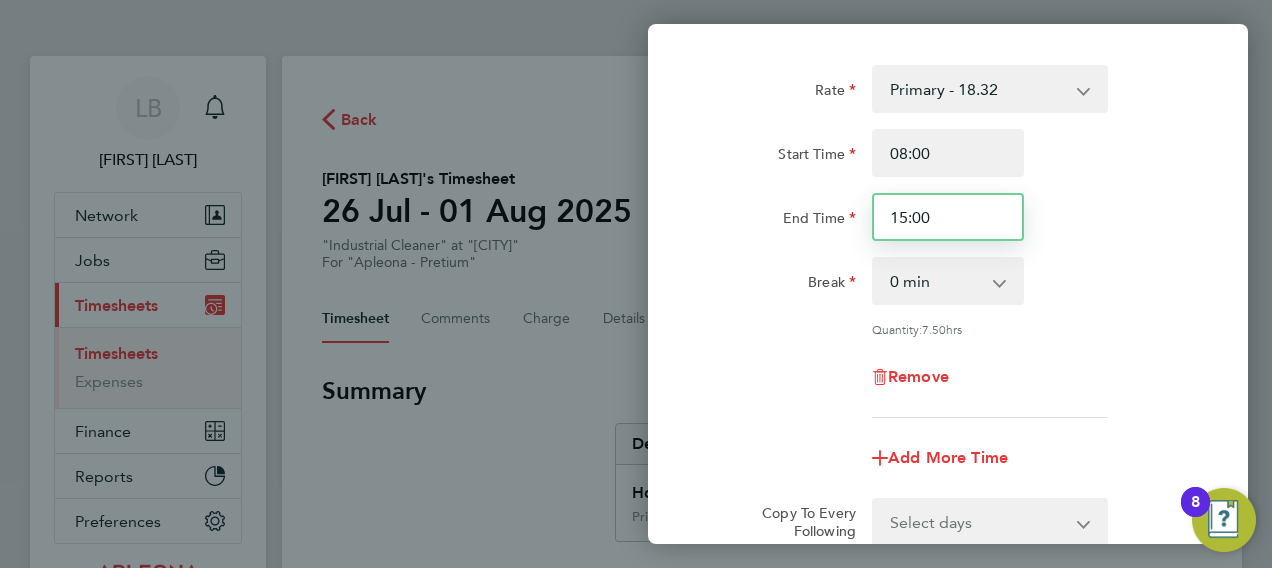 type on "15:00" 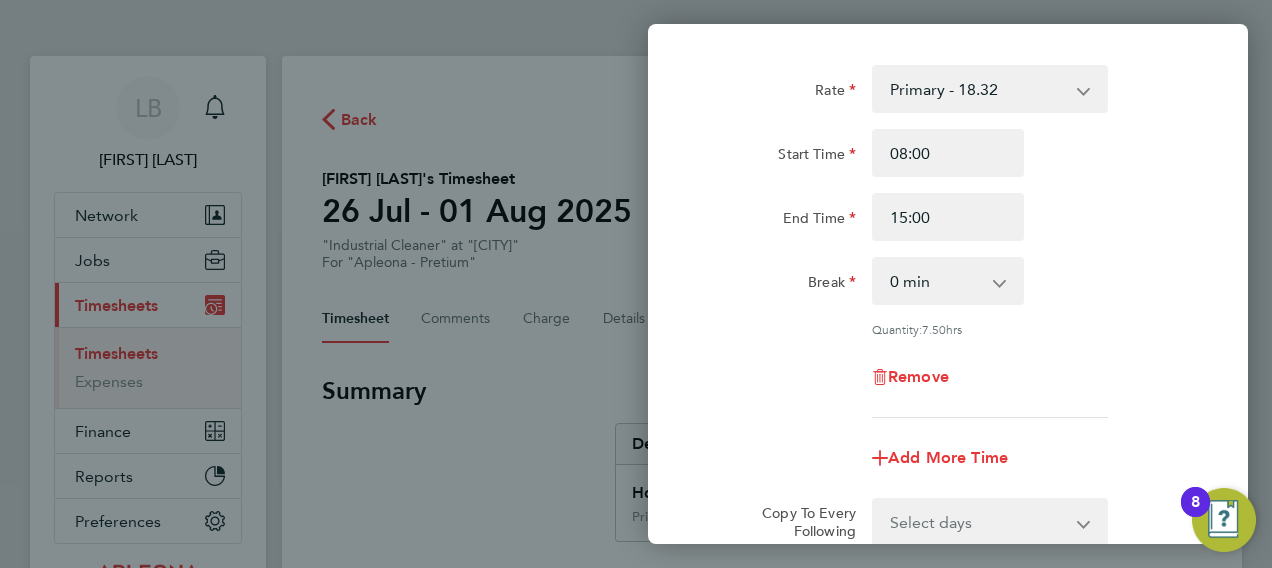 click on "Quantity:  7.50  hrs" 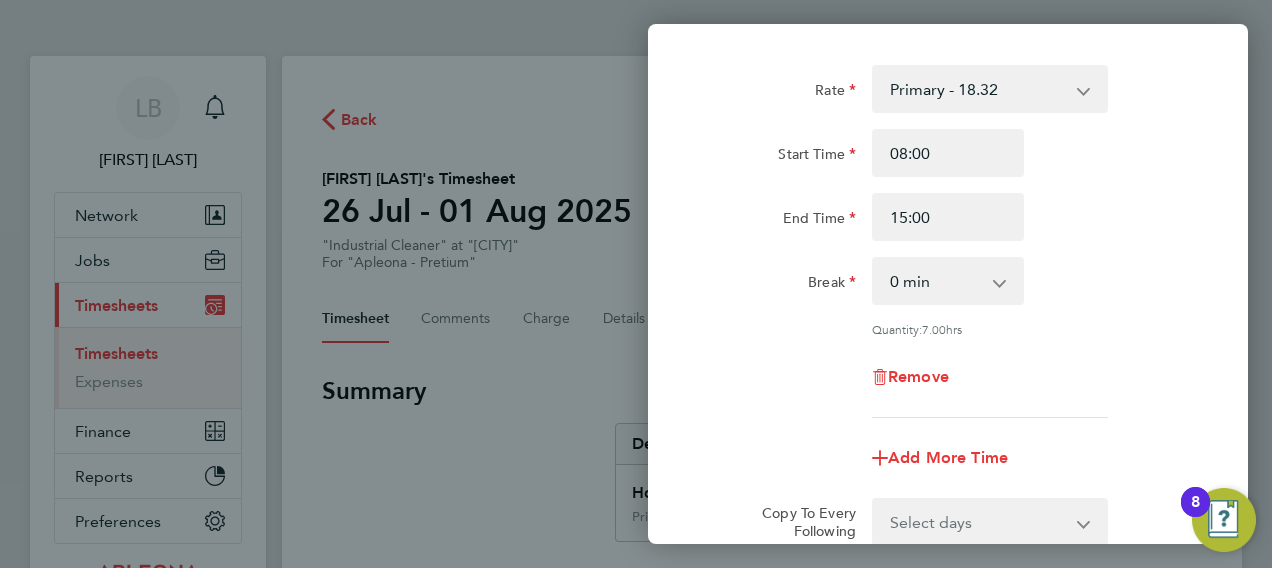 click on "Remove" 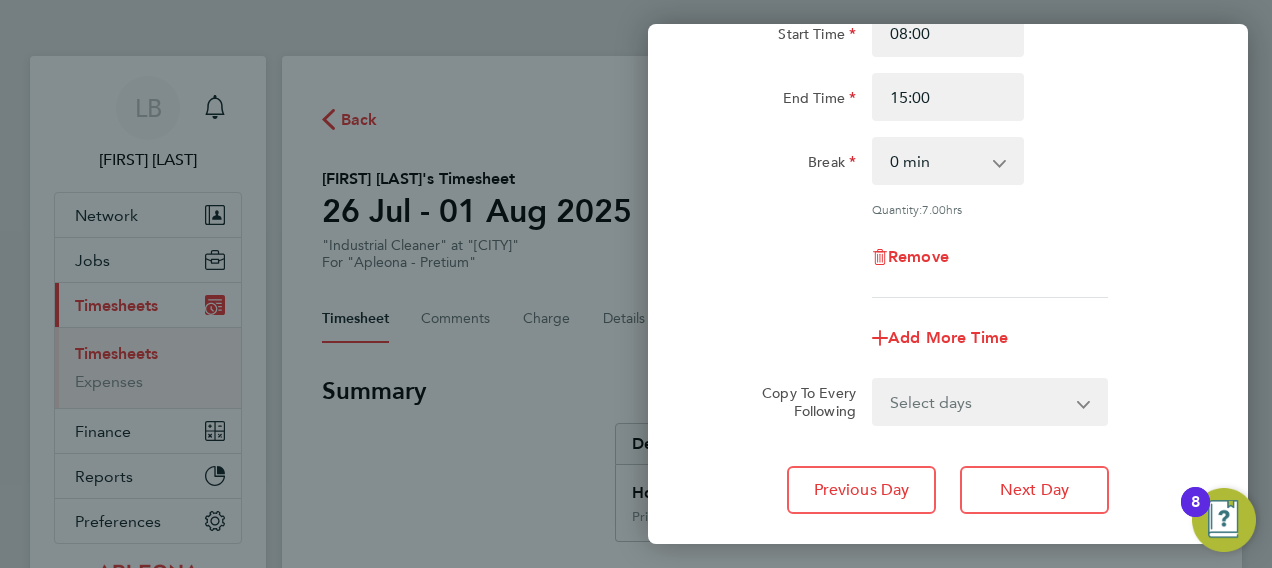 scroll, scrollTop: 255, scrollLeft: 0, axis: vertical 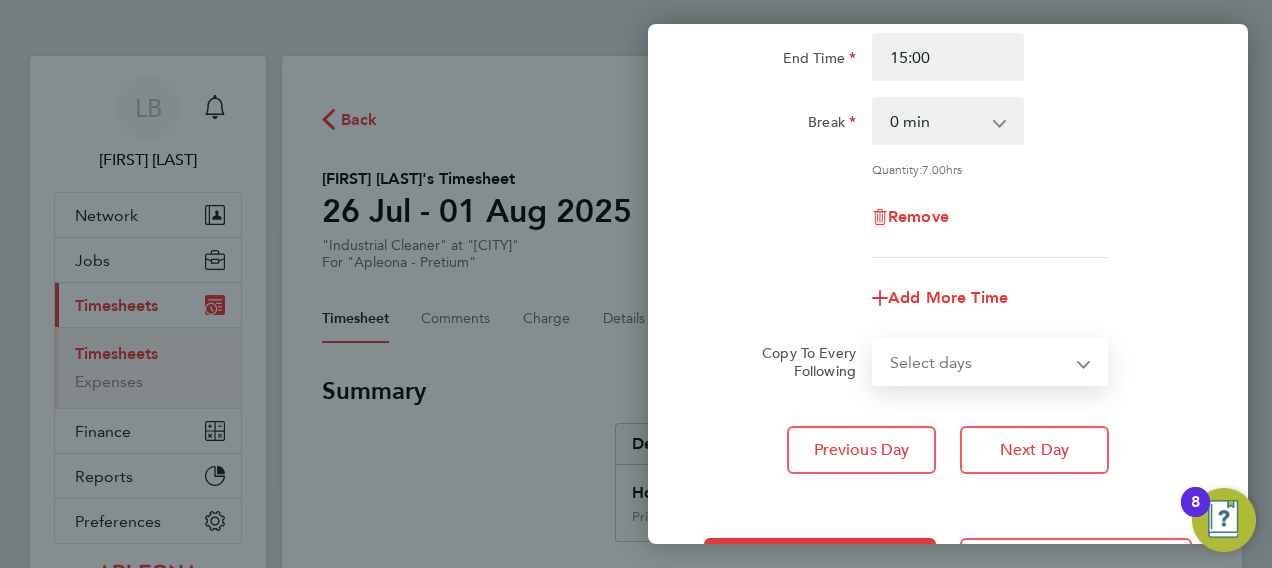 click on "Select days   Day   Wednesday   Thursday" at bounding box center (979, 362) 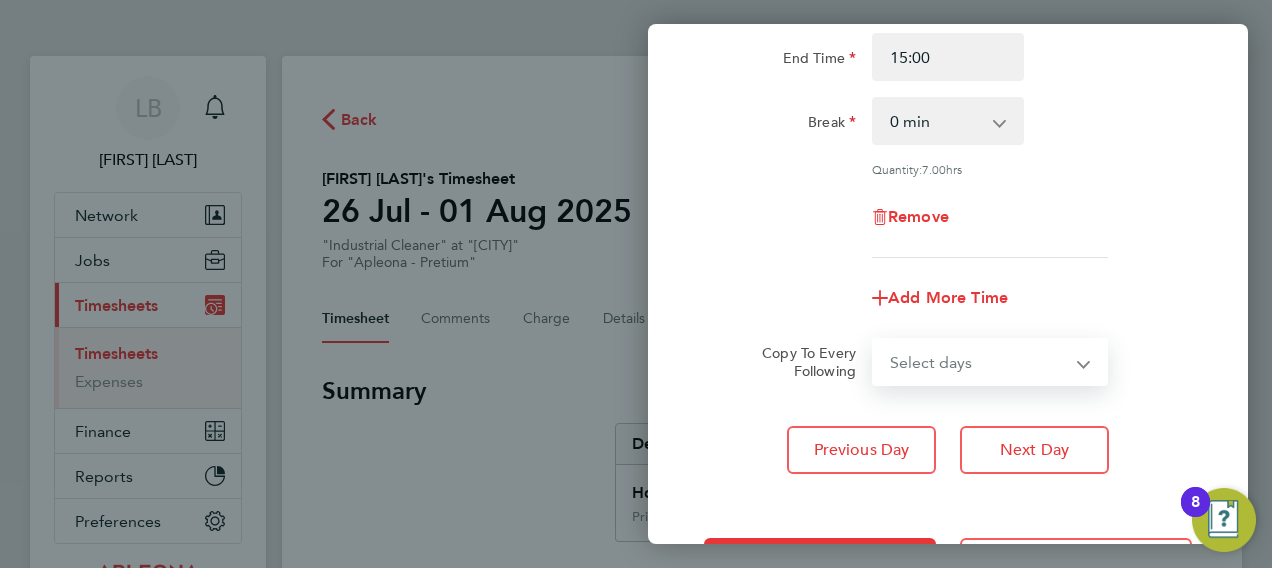 select on "WED" 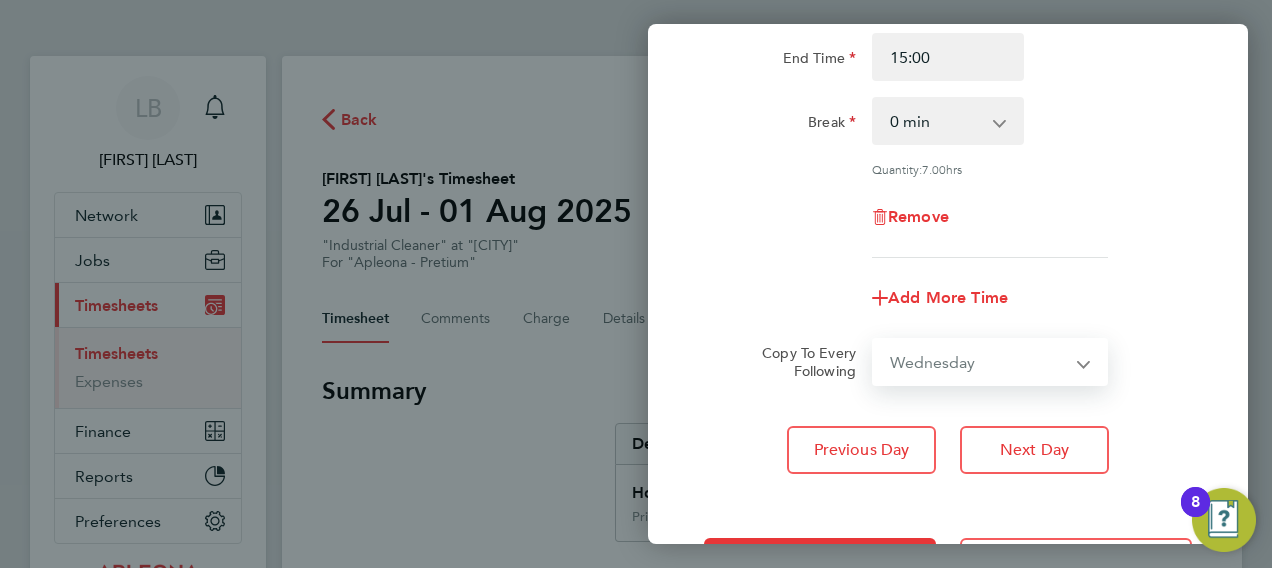 click on "Select days   Day   Wednesday   Thursday" at bounding box center [979, 362] 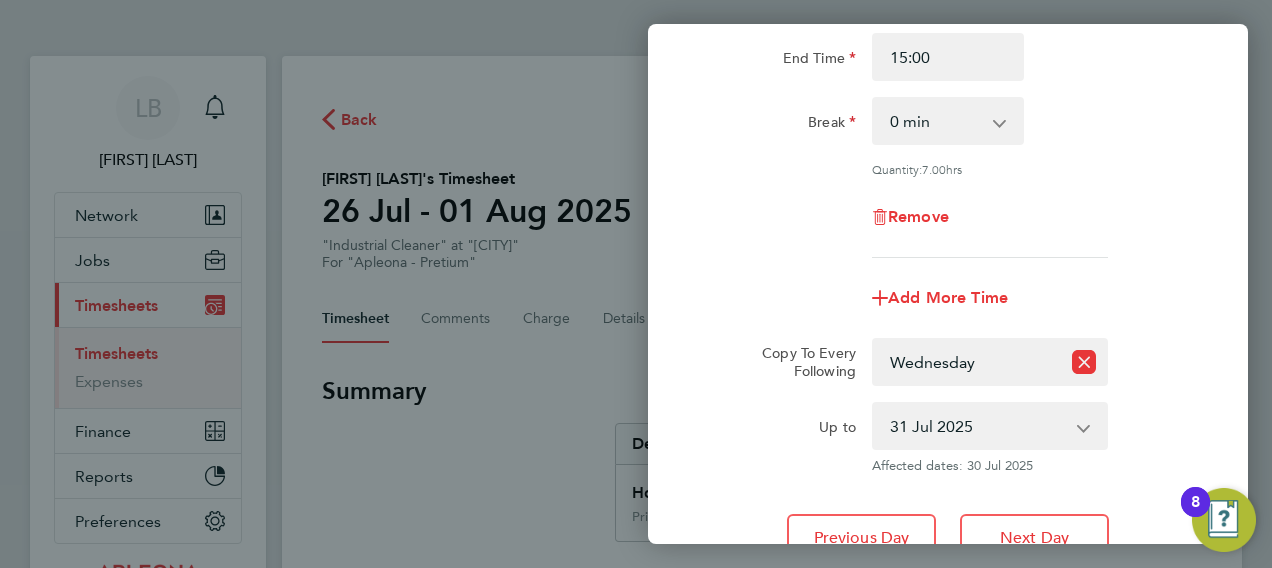 click on "Rate  Primary - 18.32
Start Time 08:00 End Time 15:00 Break  0 min   15 min   30 min   45 min   60 min   75 min   90 min
Quantity:  7.00  hrs
Remove
Add More Time  Copy To Every Following  Select days   Day   Wednesday   Thursday
Up to  [DD] [MONTH] [YYYY]   [DD] [MONTH] [YYYY]
Affected dates: [DD] [MONTH] [YYYY]   Previous Day   Next Day" 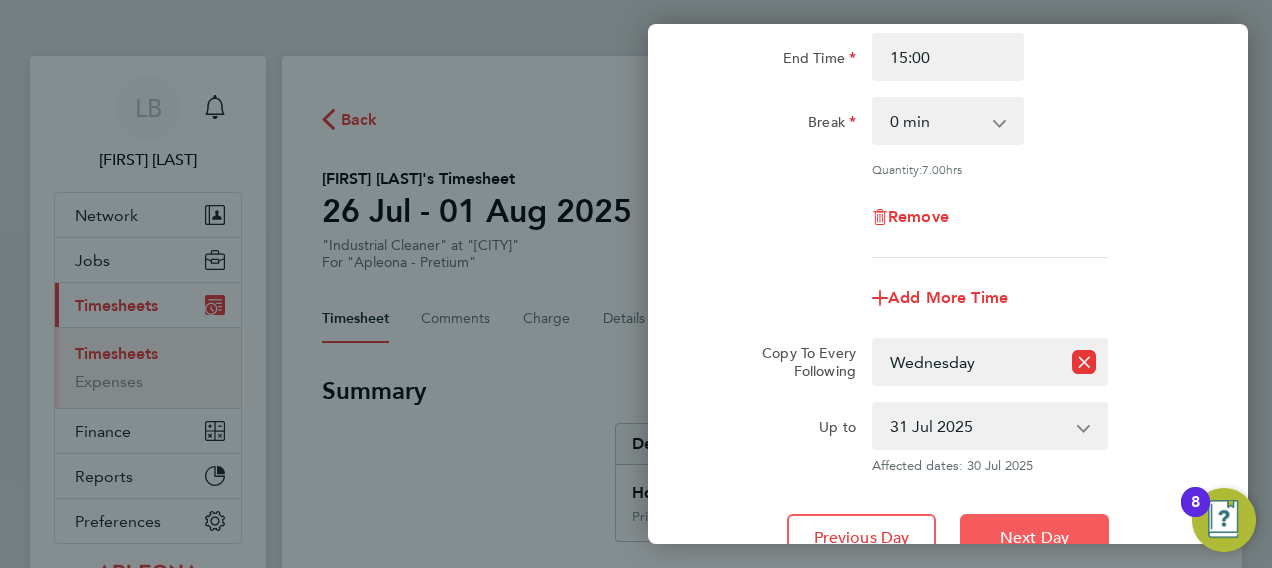 click on "Next Day" 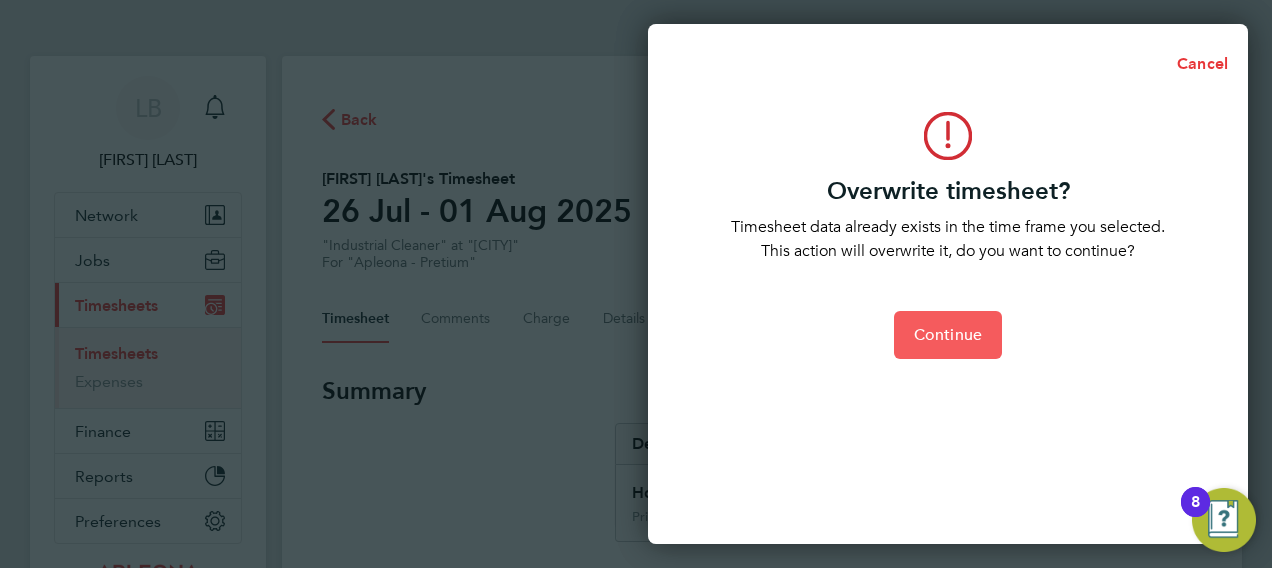 click on "Continue" 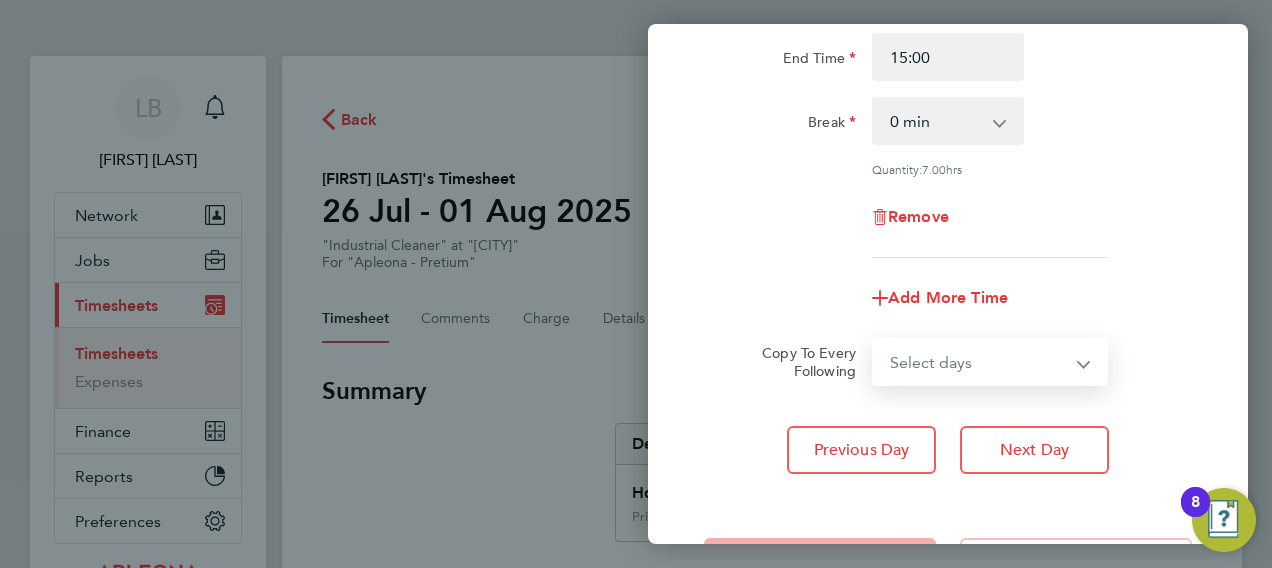 click on "Select days   Thursday" at bounding box center [979, 362] 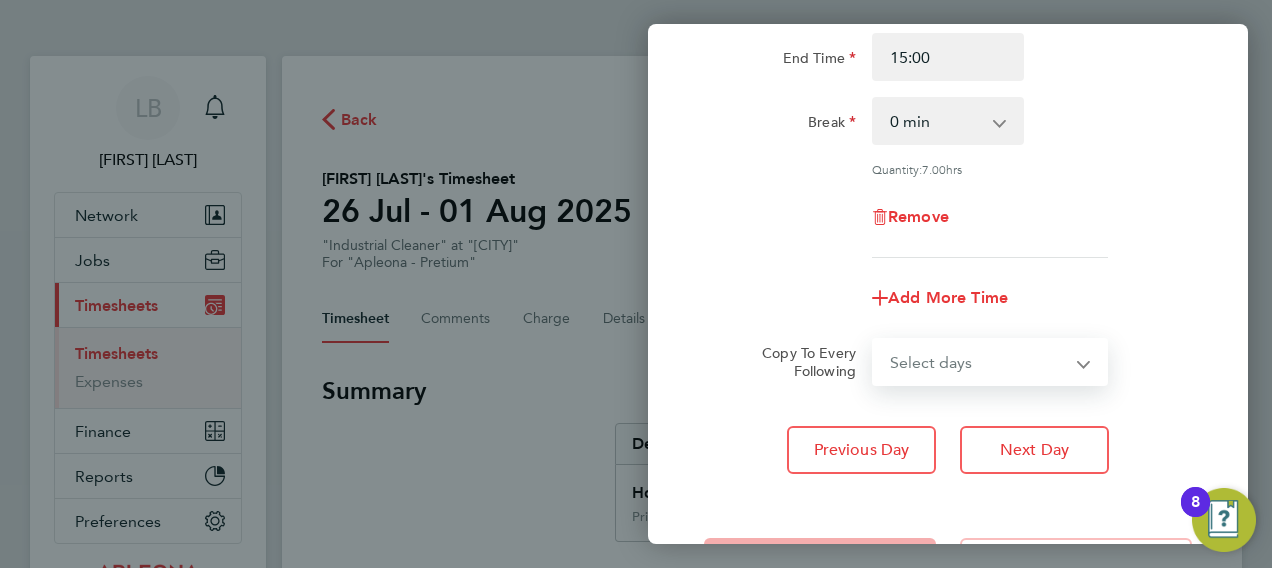 select on "THU" 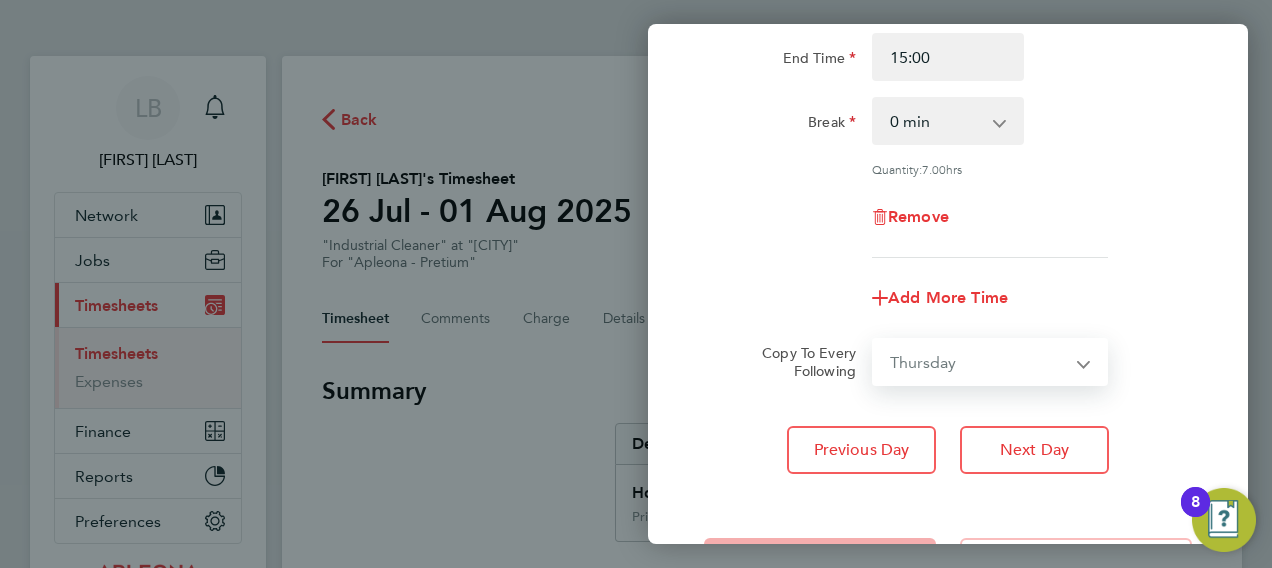 click on "Select days   Thursday" at bounding box center [979, 362] 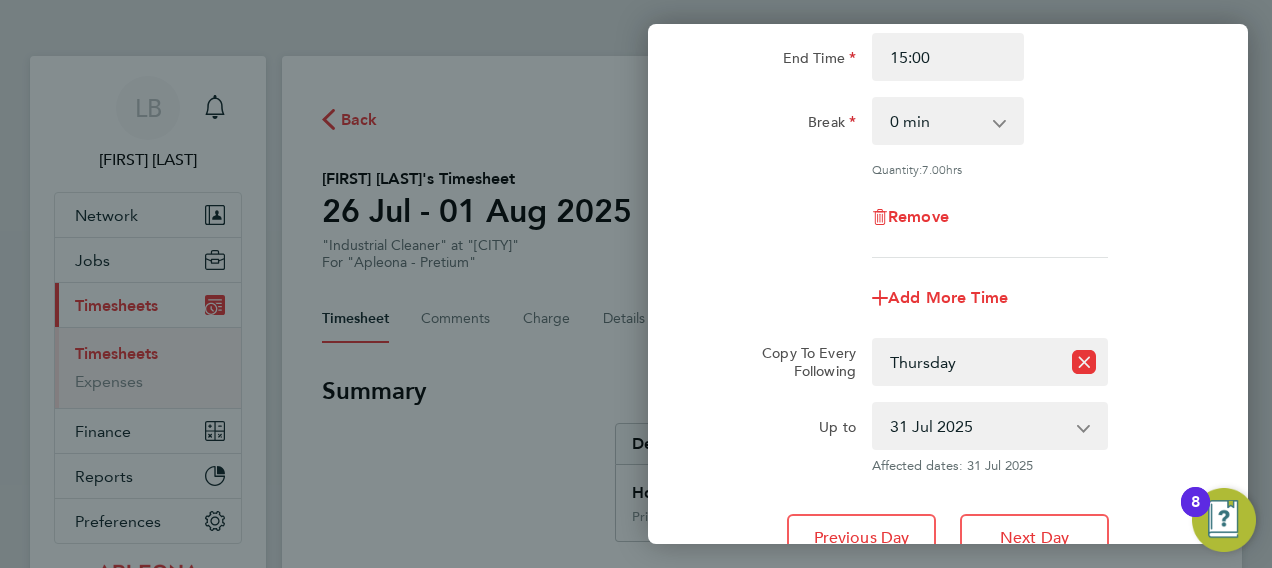 drag, startPoint x: 1170, startPoint y: 336, endPoint x: 1128, endPoint y: 494, distance: 163.487 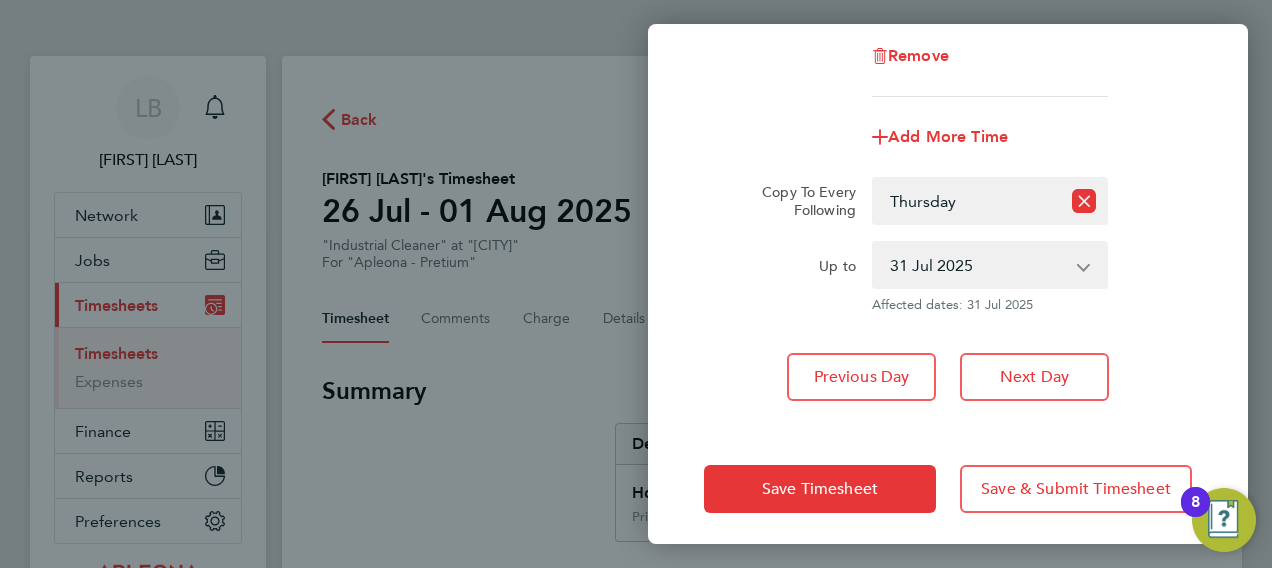 scroll, scrollTop: 423, scrollLeft: 0, axis: vertical 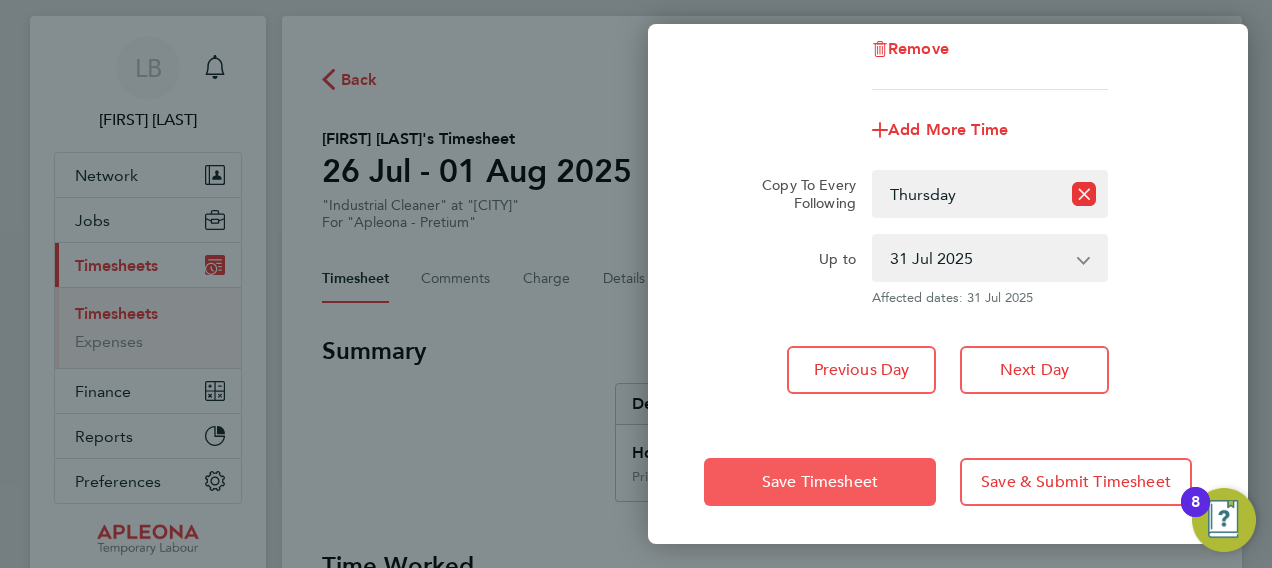 click on "Save Timesheet" 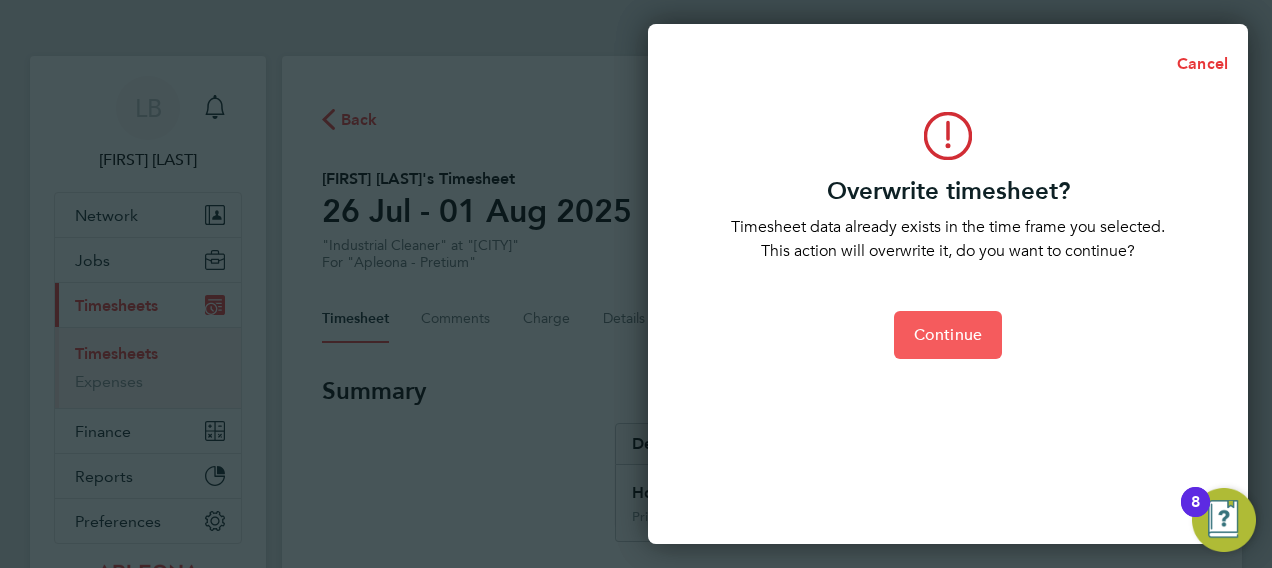 click on "Continue" 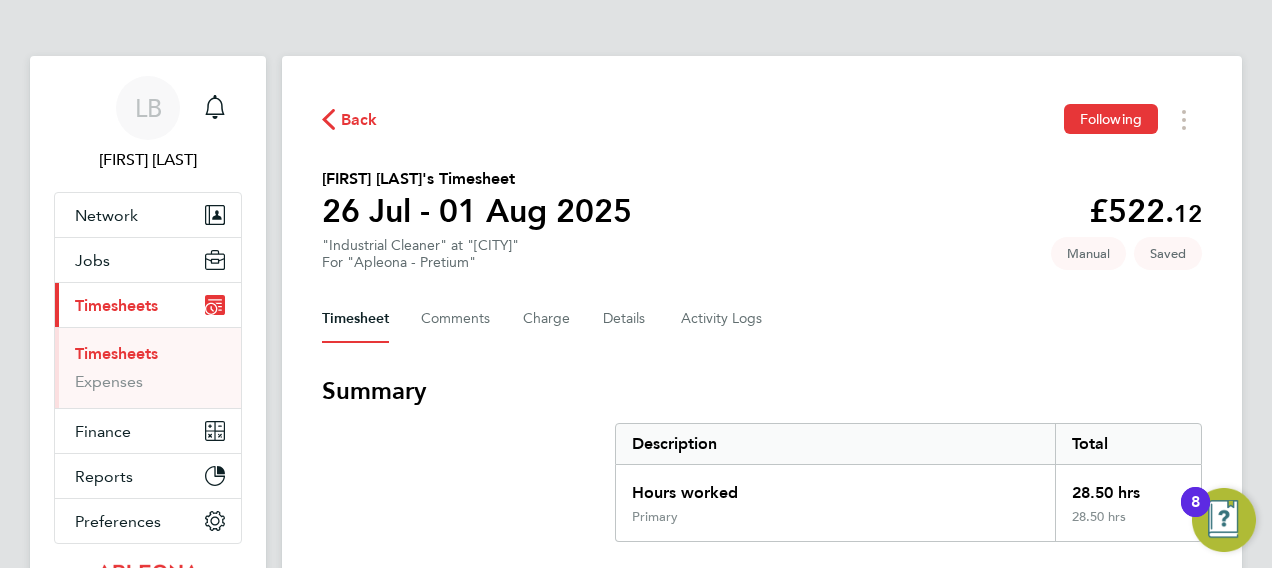 click on "Description" at bounding box center (835, 444) 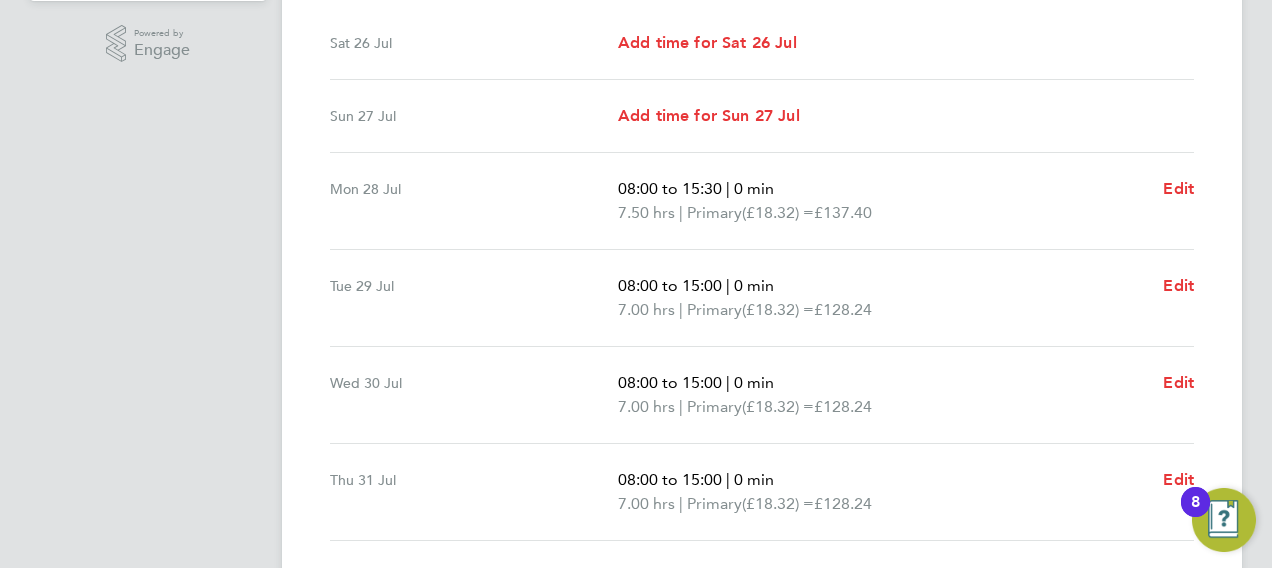 scroll, scrollTop: 640, scrollLeft: 0, axis: vertical 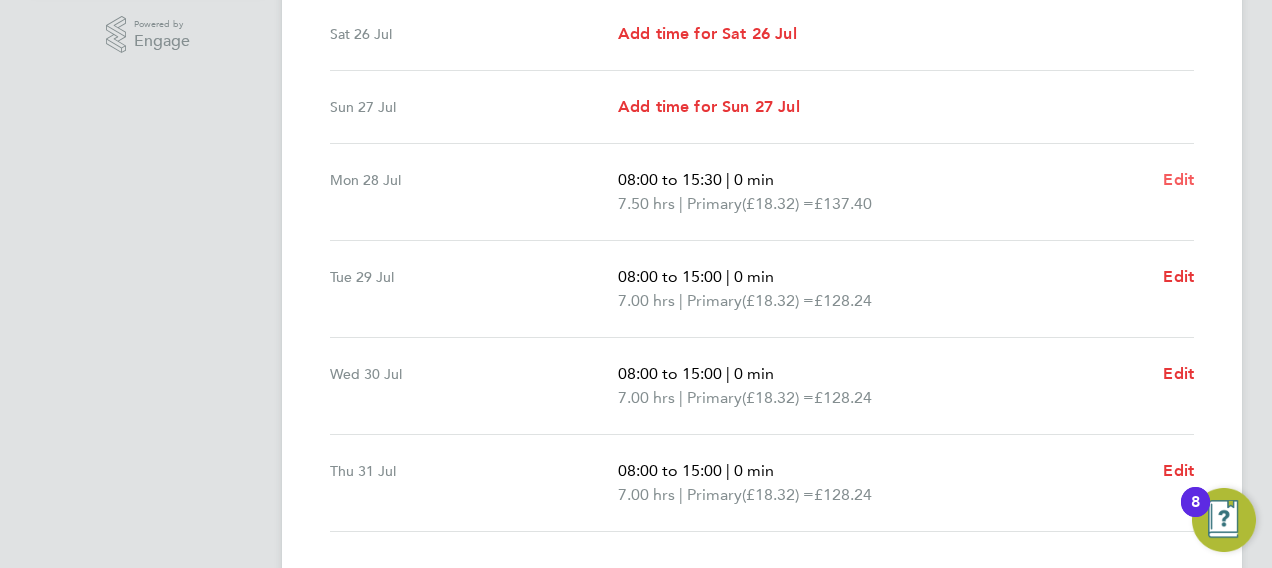 click on "Edit" at bounding box center [1178, 179] 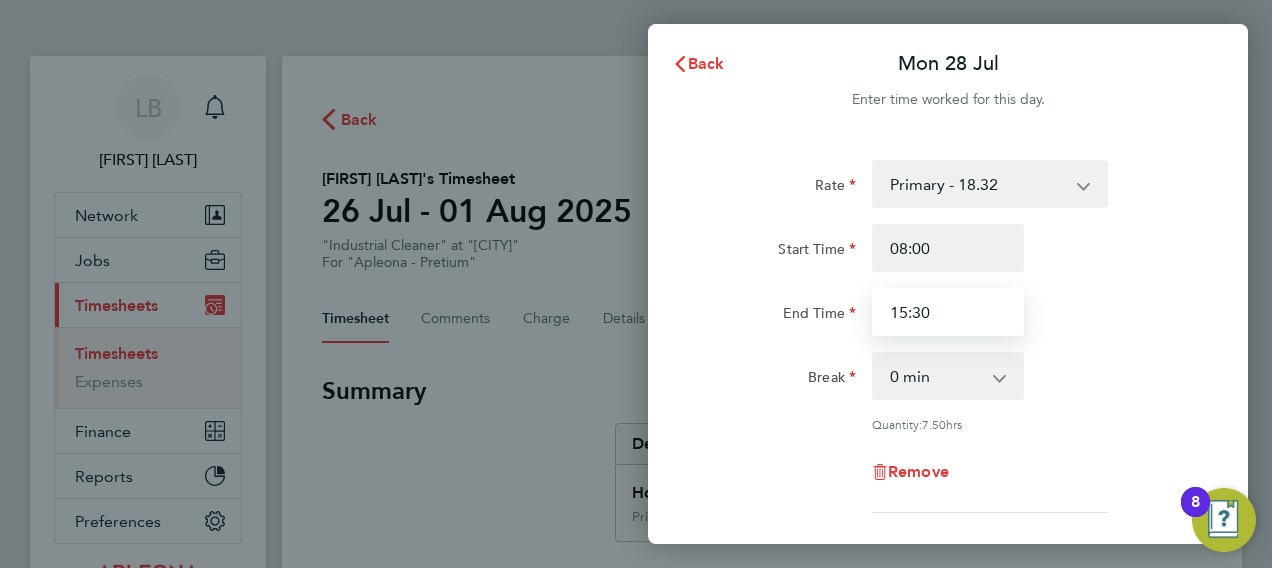 click on "15:30" at bounding box center (948, 312) 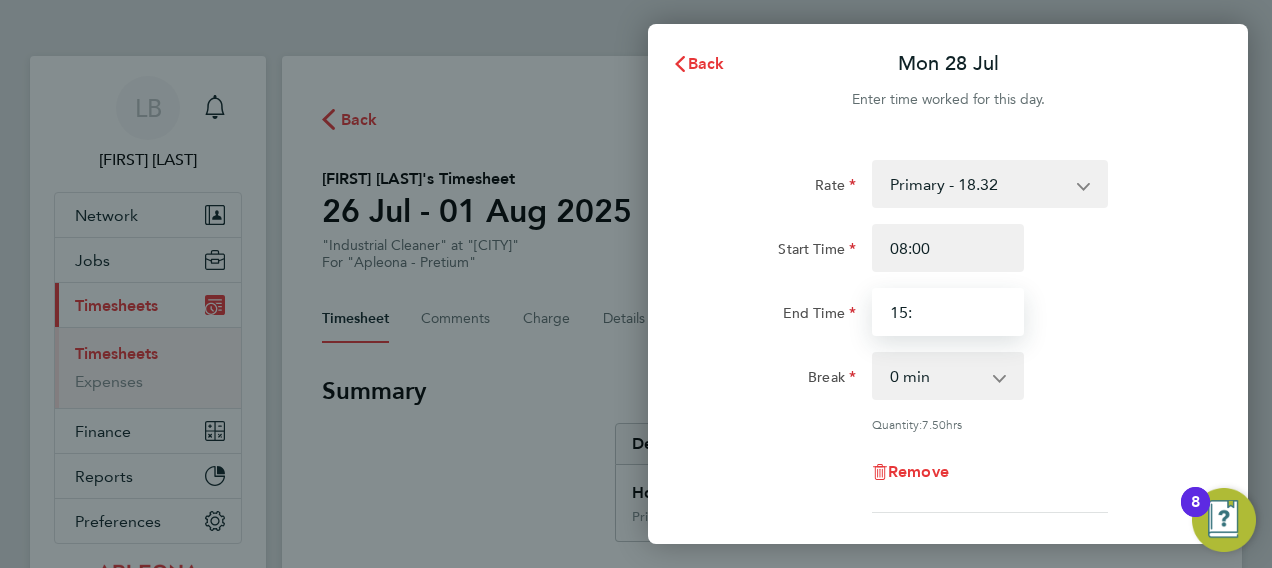 type on "15:00" 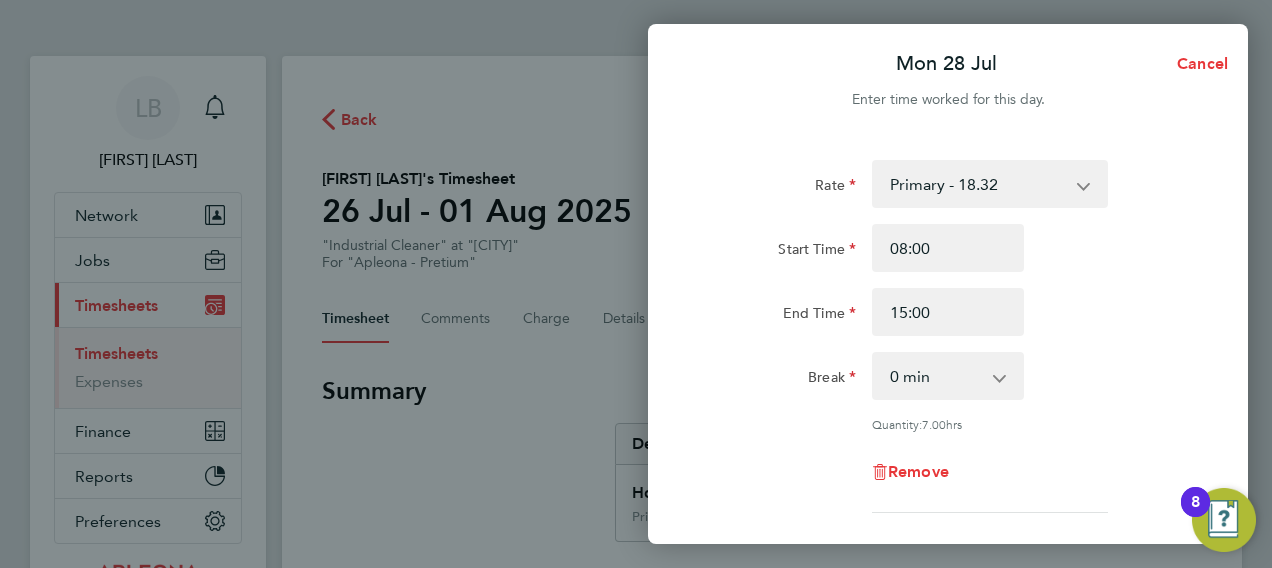 click on "Break  0 min   15 min   30 min   45 min   60 min   75 min   90 min" 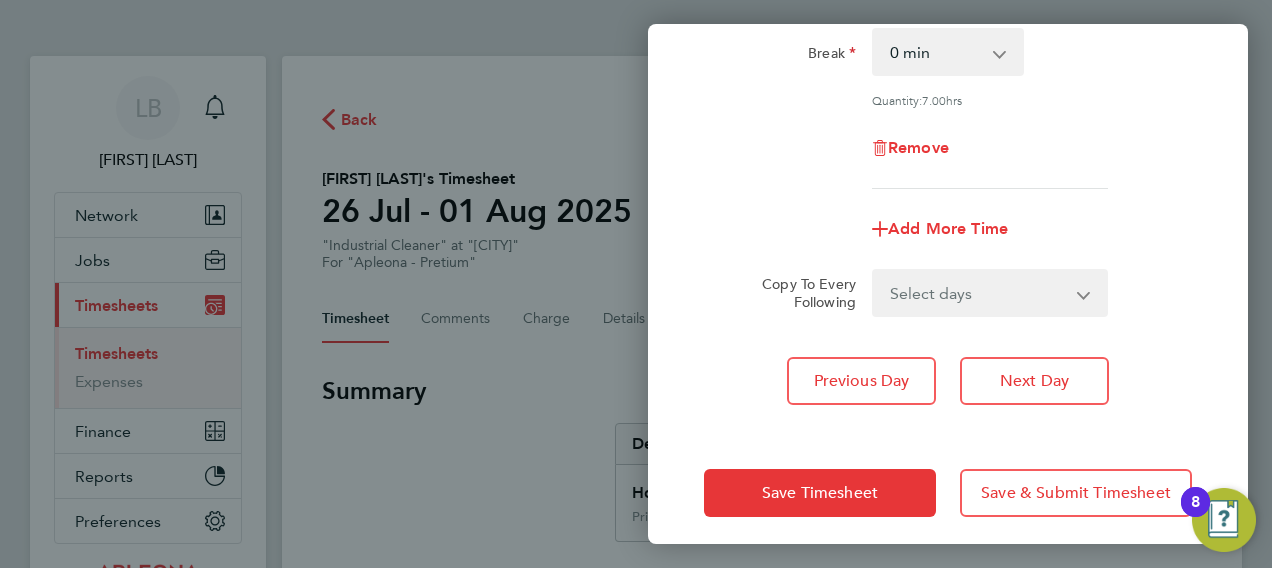 scroll, scrollTop: 335, scrollLeft: 0, axis: vertical 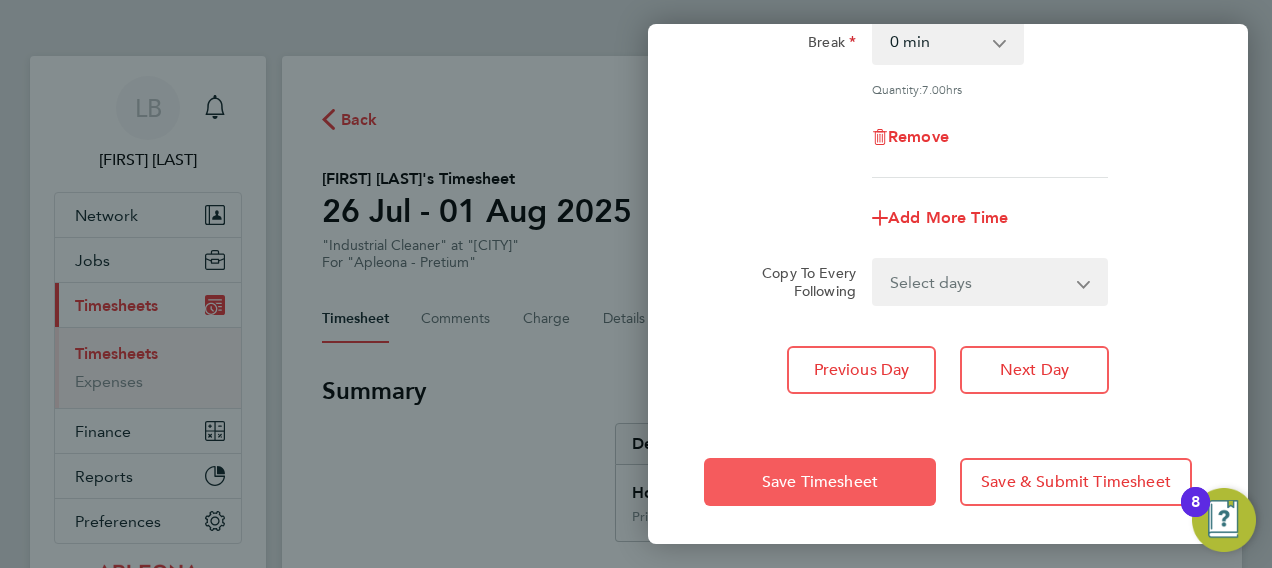 click on "Save Timesheet" 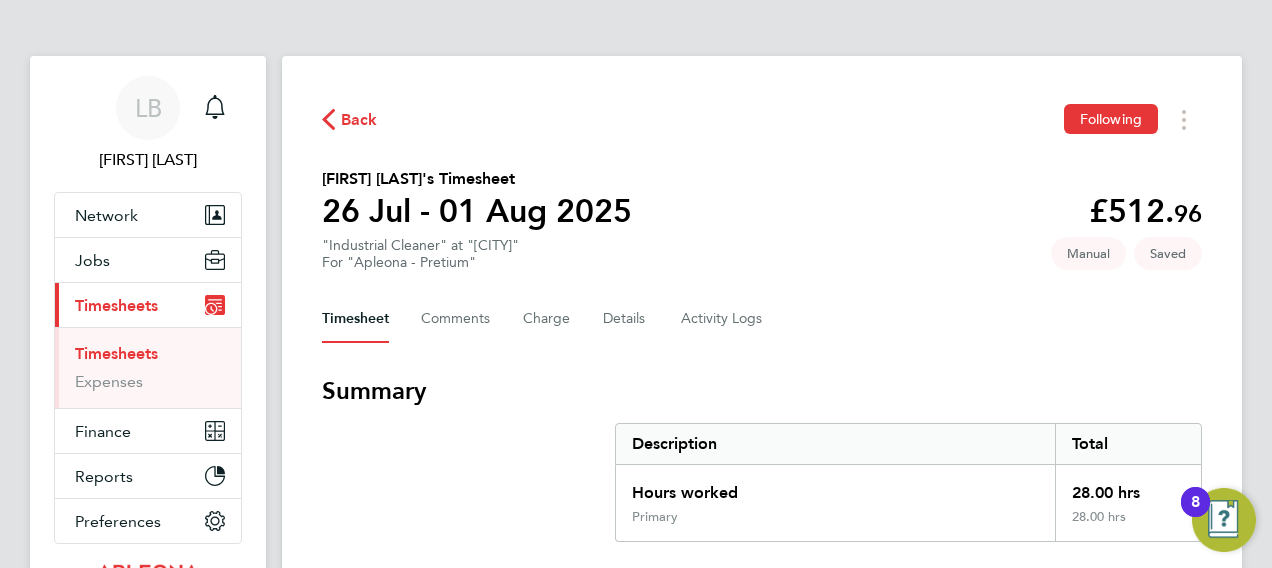 click on "Description" at bounding box center (835, 444) 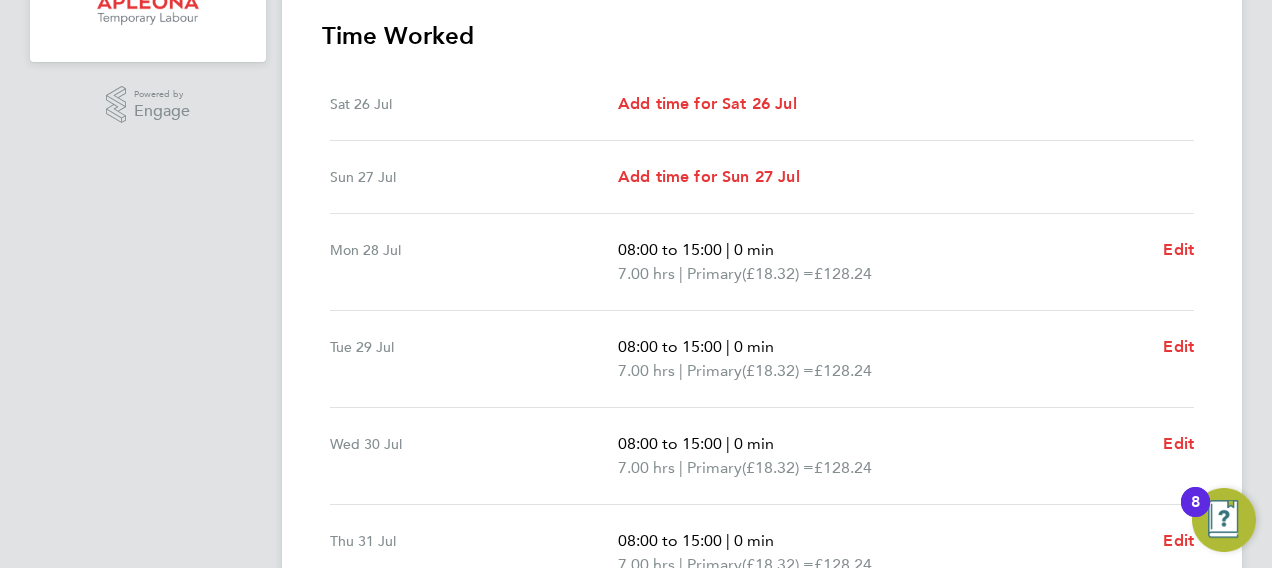 scroll, scrollTop: 776, scrollLeft: 0, axis: vertical 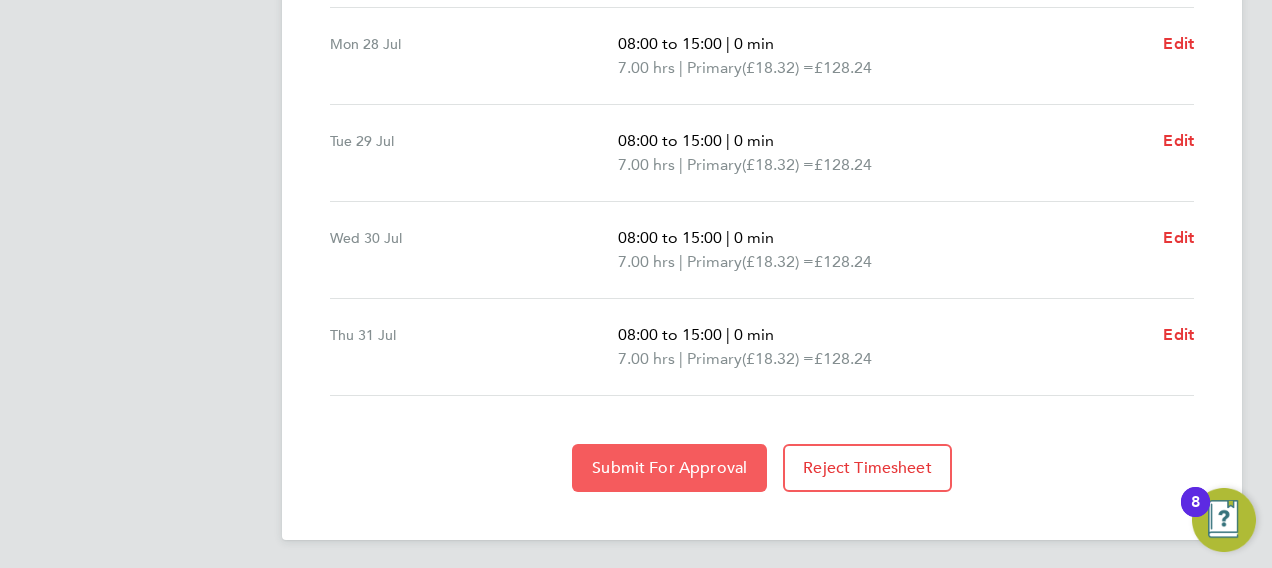 click on "Submit For Approval" 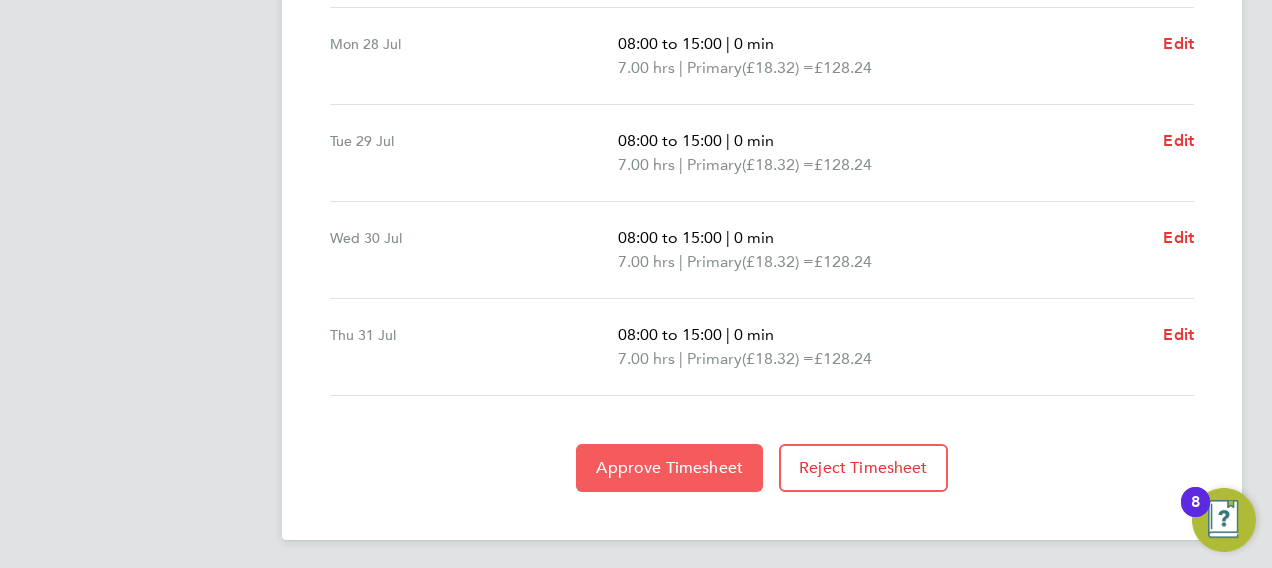 click on "Approve Timesheet" 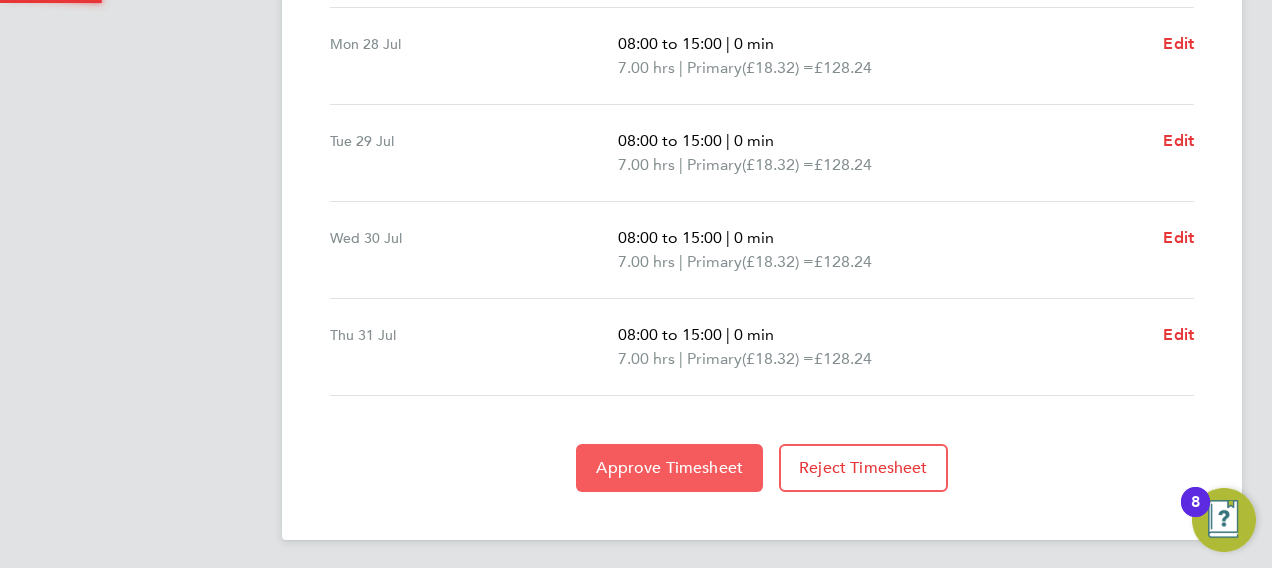 scroll, scrollTop: 0, scrollLeft: 0, axis: both 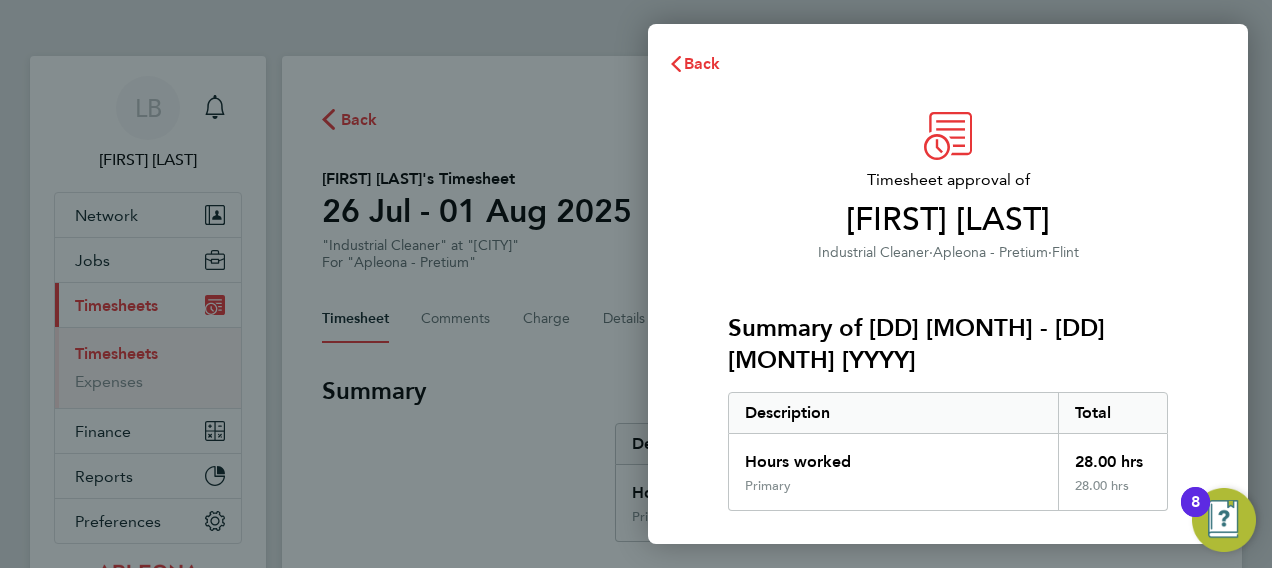 click on "Primary" 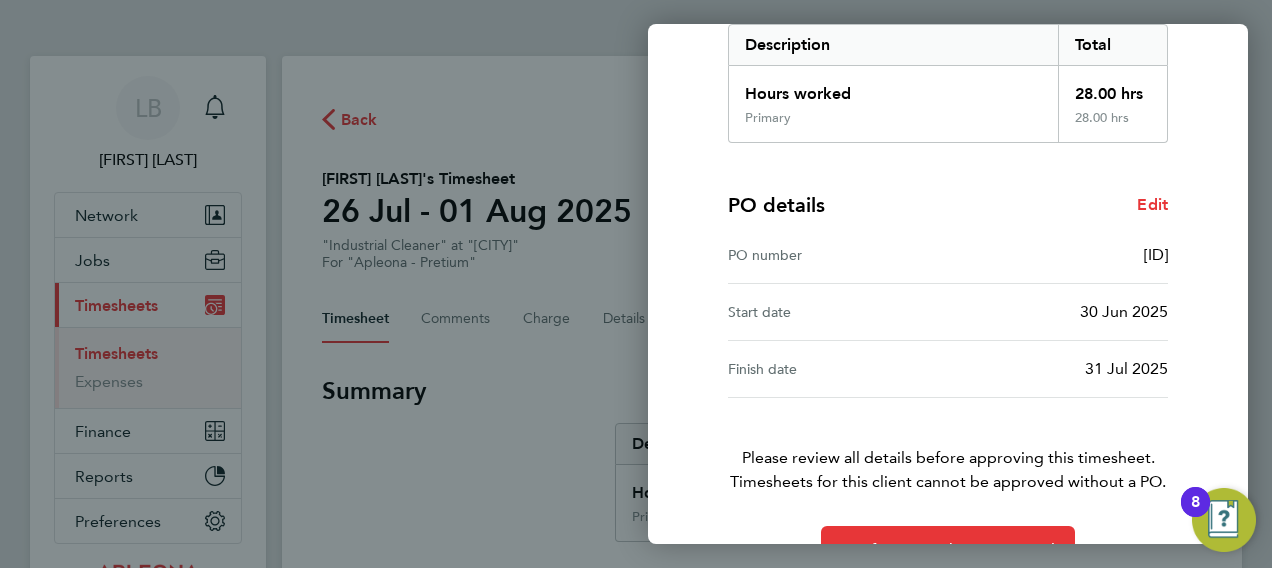 scroll, scrollTop: 388, scrollLeft: 0, axis: vertical 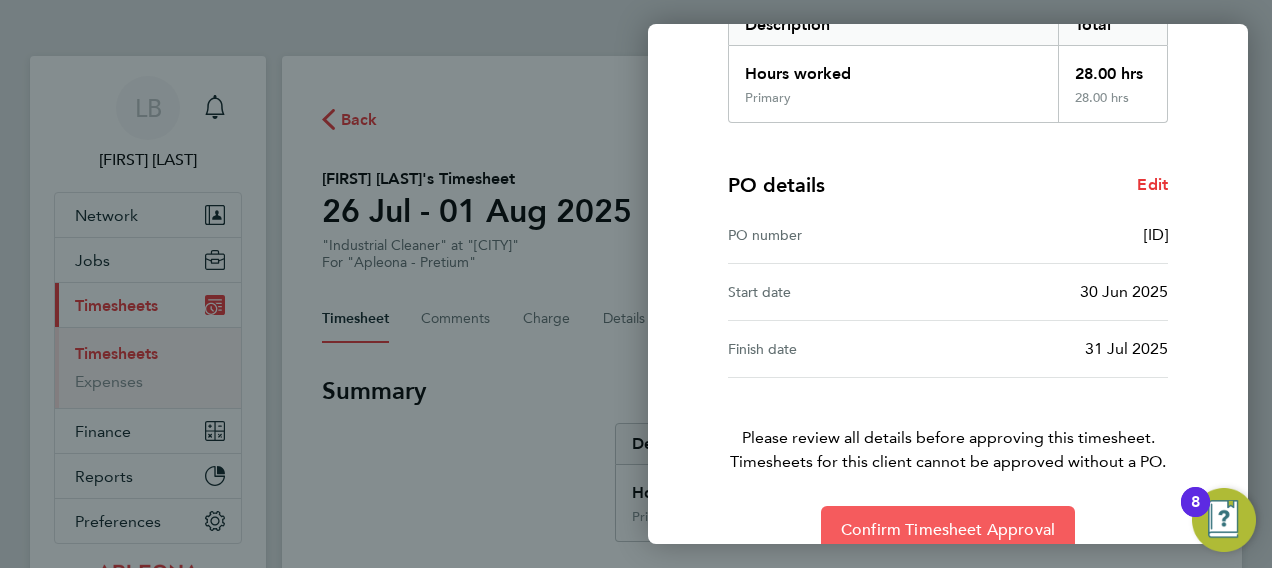 click on "Confirm Timesheet Approval" 